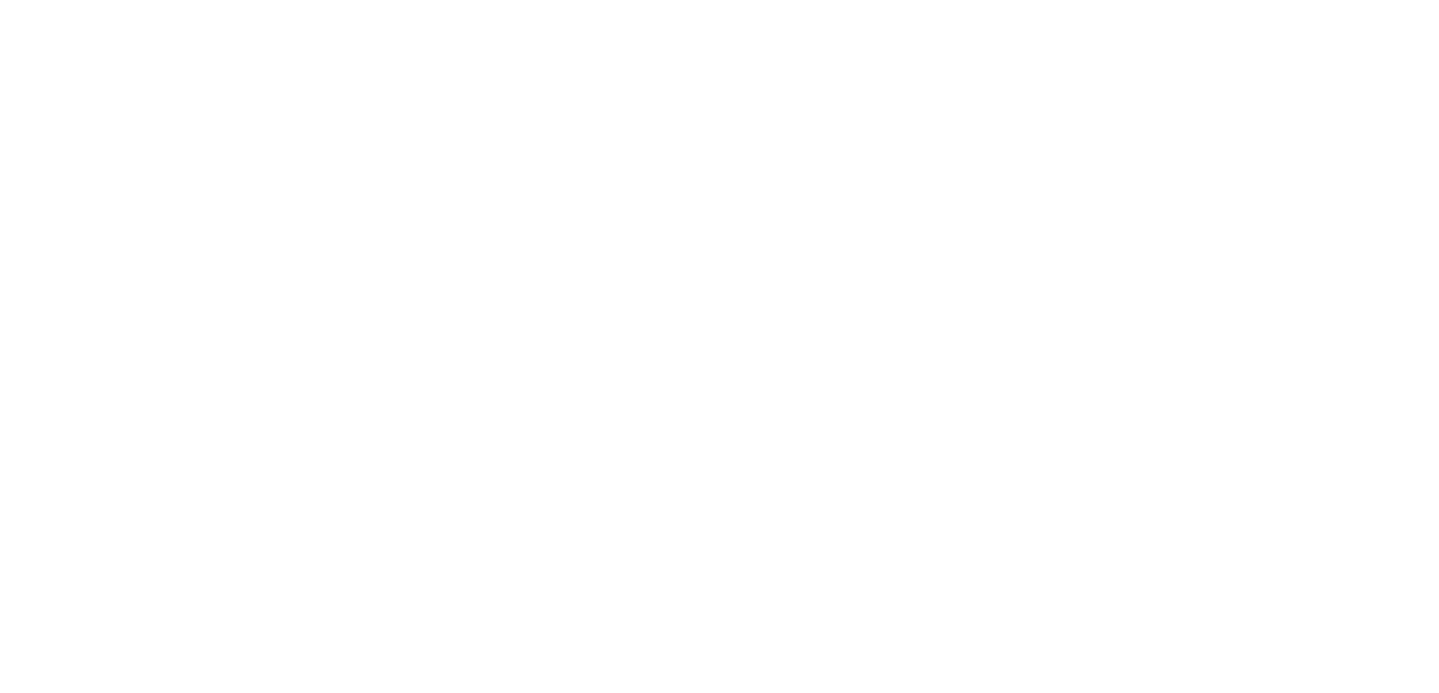 scroll, scrollTop: 0, scrollLeft: 0, axis: both 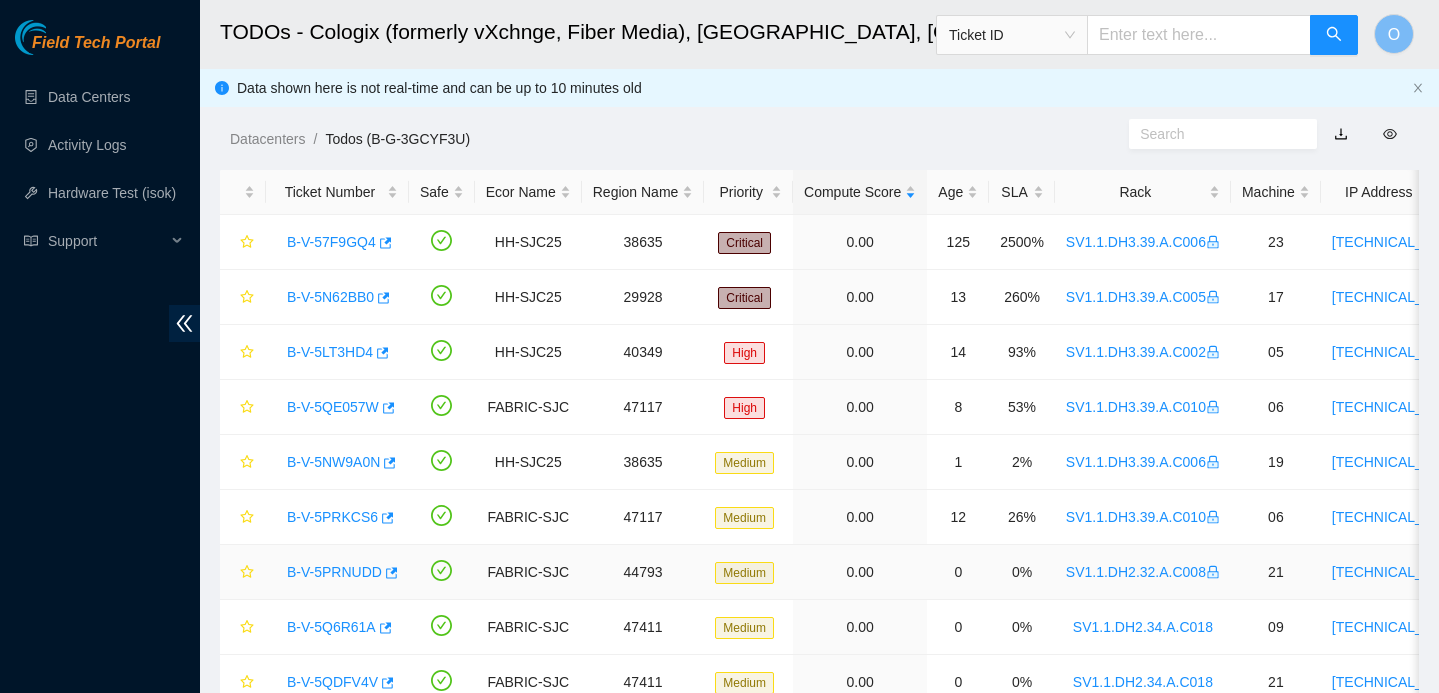 click on "B-V-5PRNUDD" at bounding box center (334, 572) 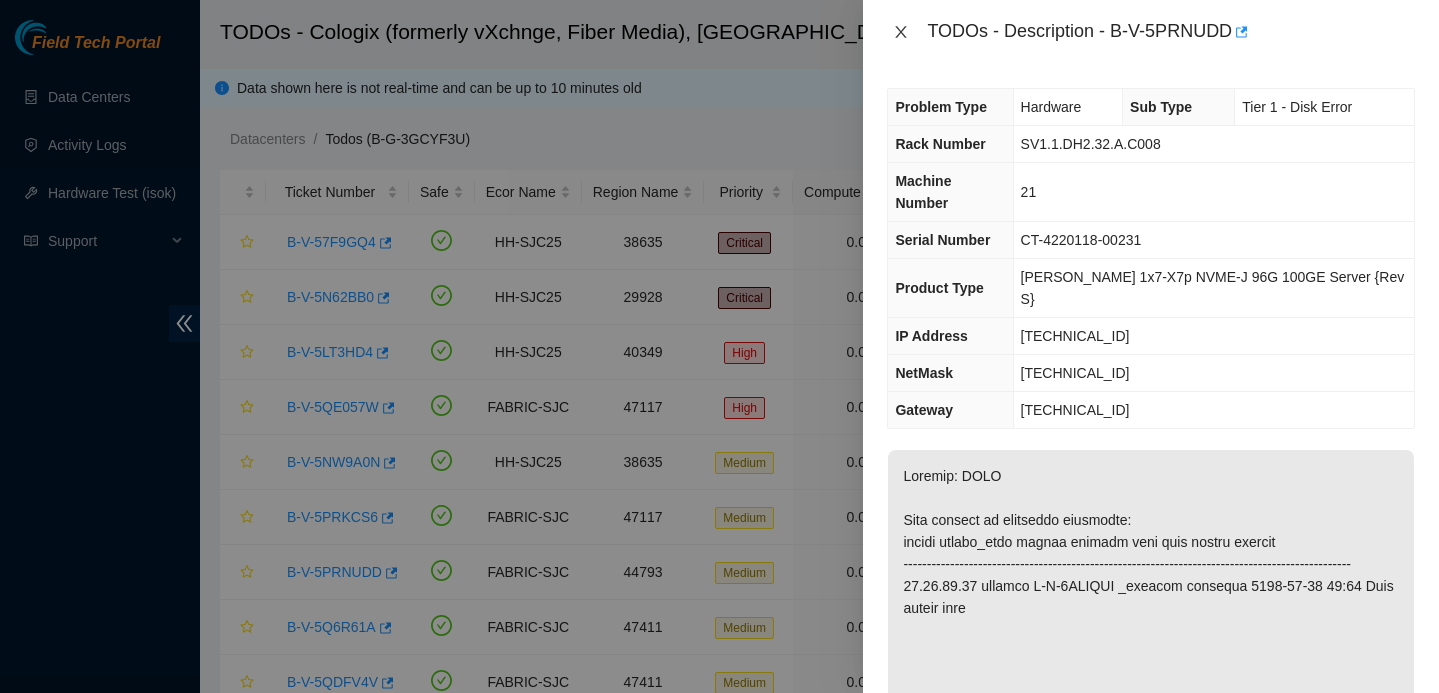 click 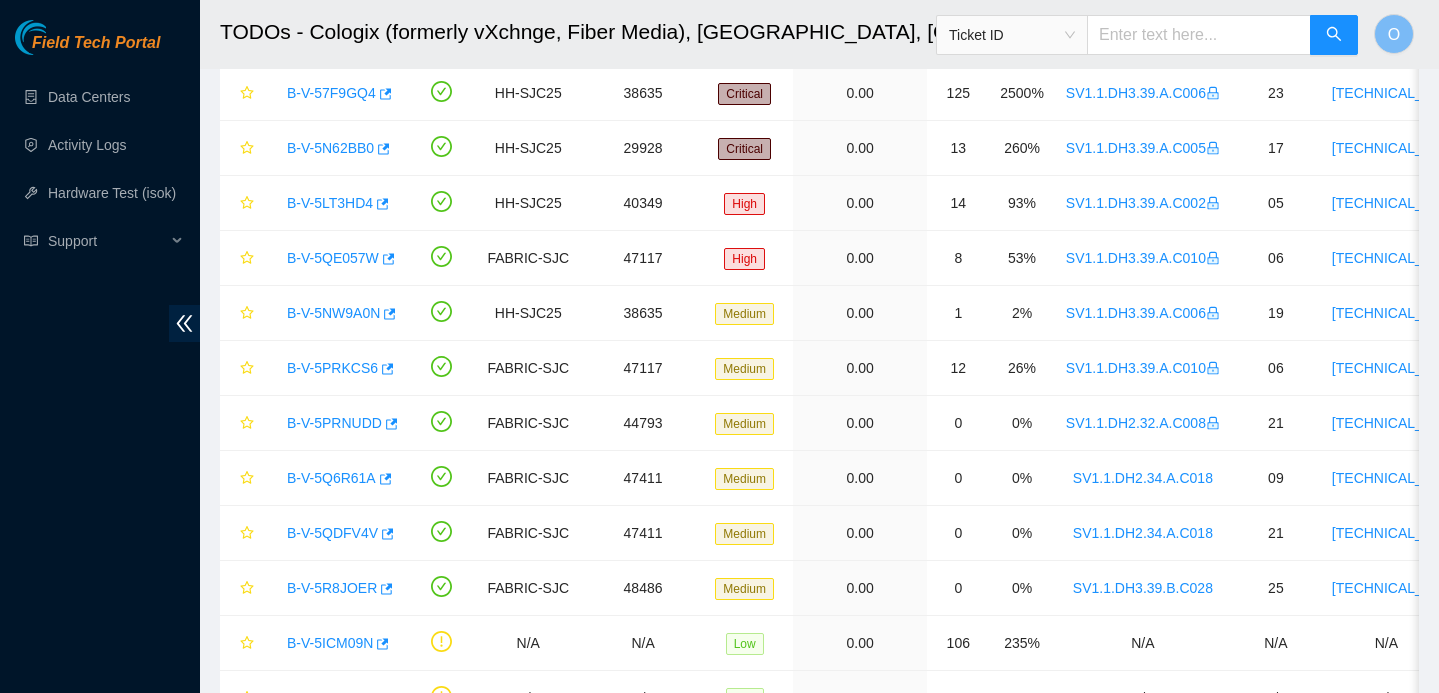 scroll, scrollTop: 185, scrollLeft: 0, axis: vertical 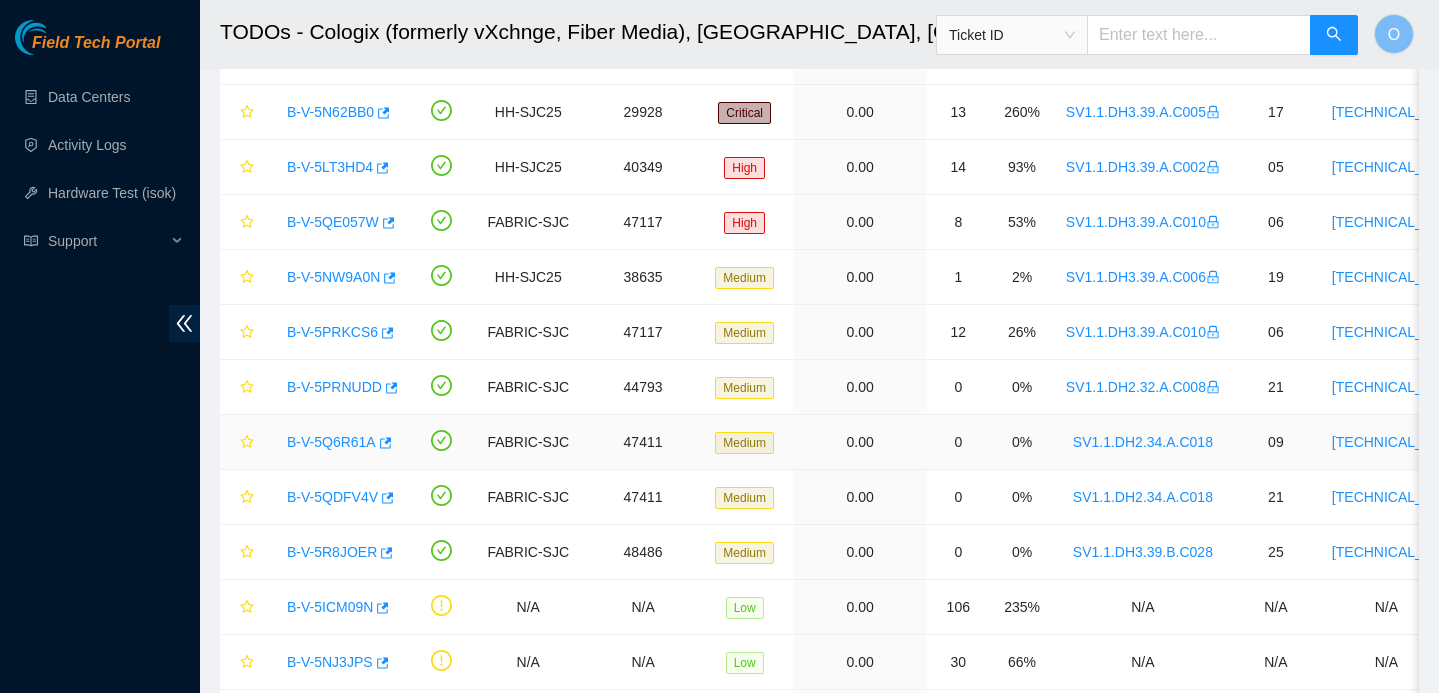 click on "B-V-5Q6R61A" at bounding box center (331, 442) 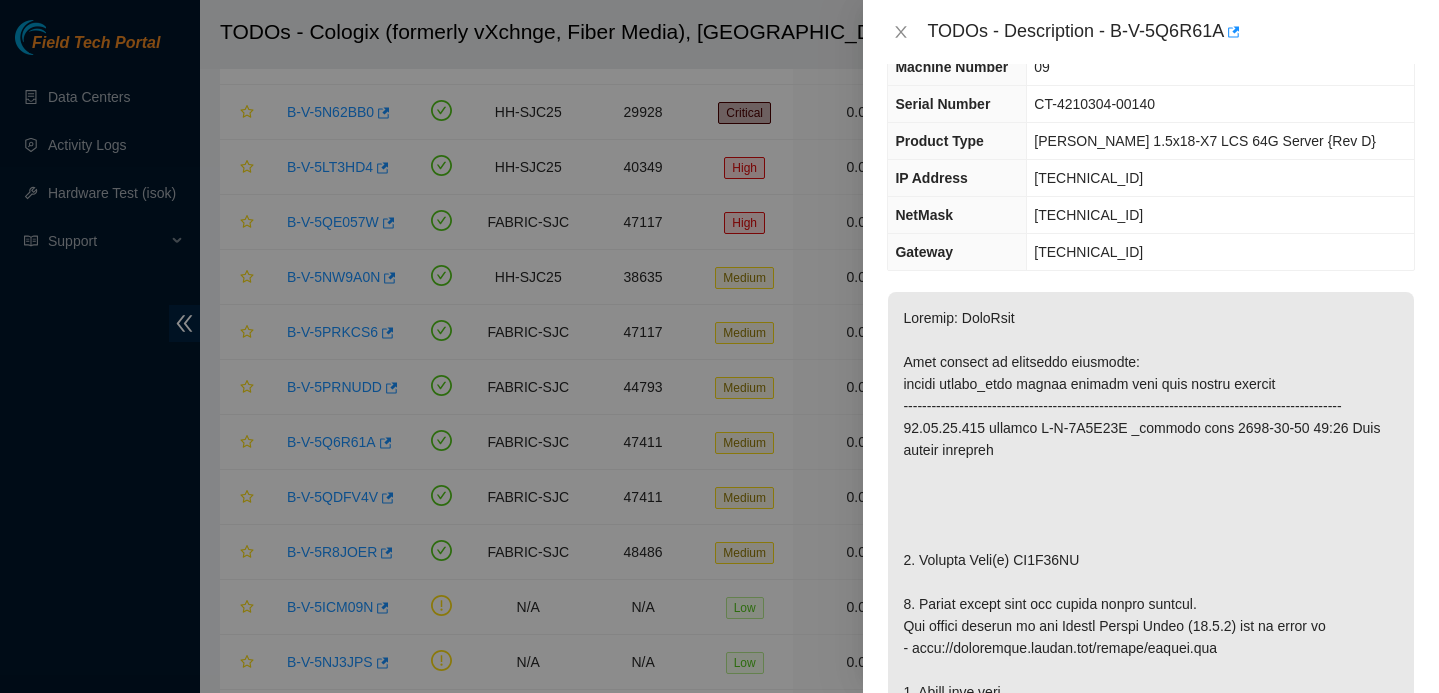 scroll, scrollTop: 127, scrollLeft: 0, axis: vertical 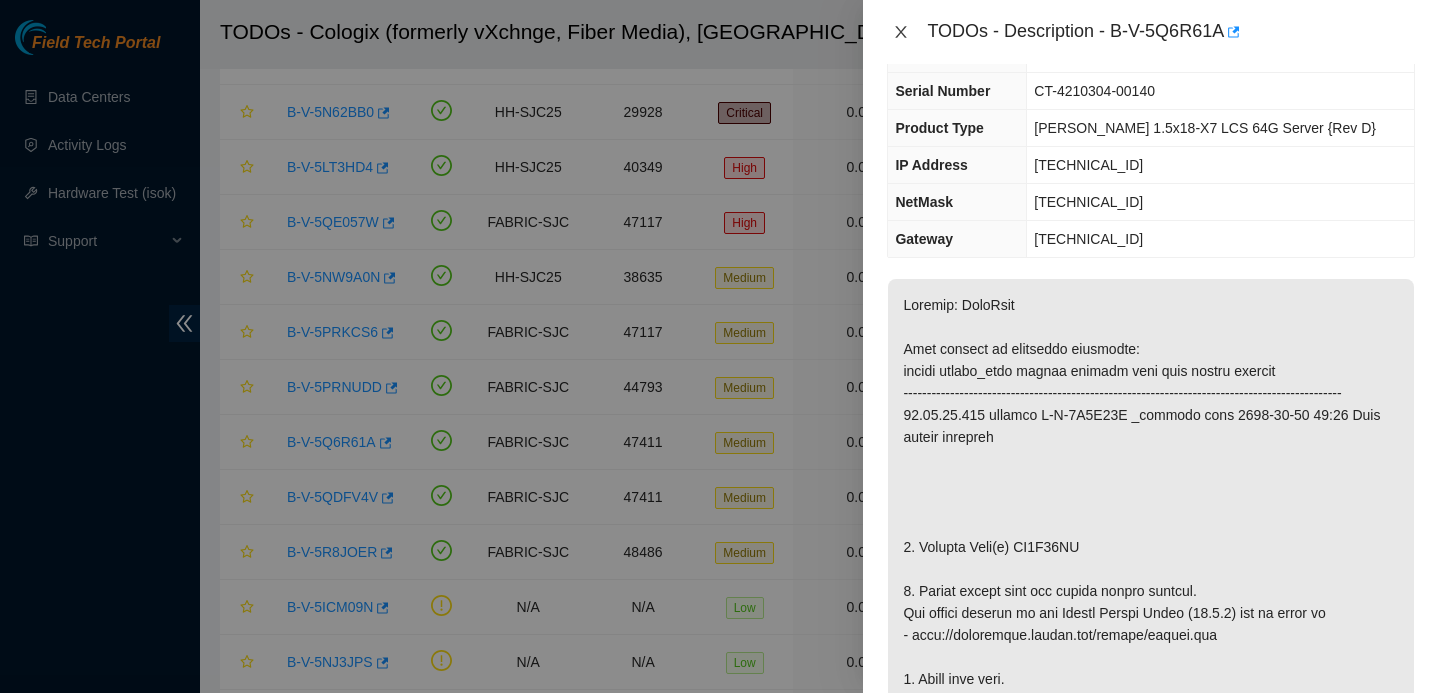 click 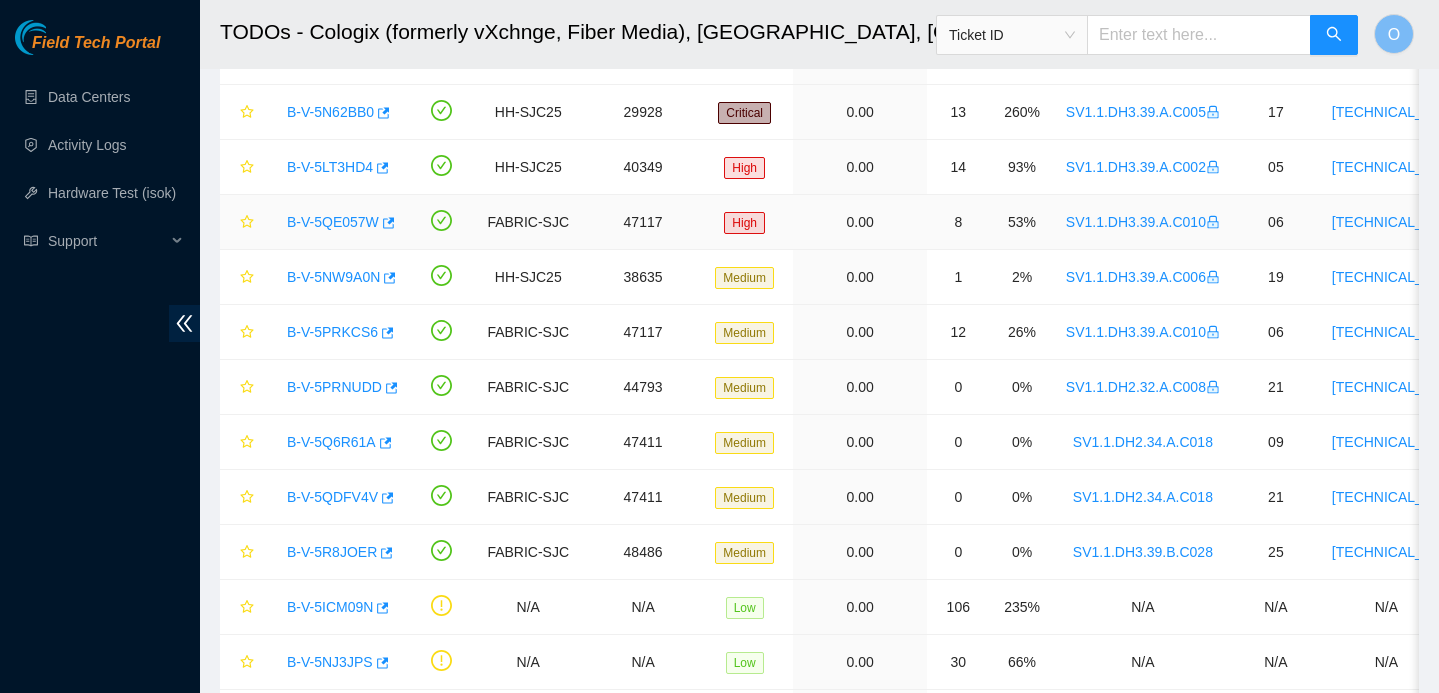 scroll, scrollTop: 171, scrollLeft: 0, axis: vertical 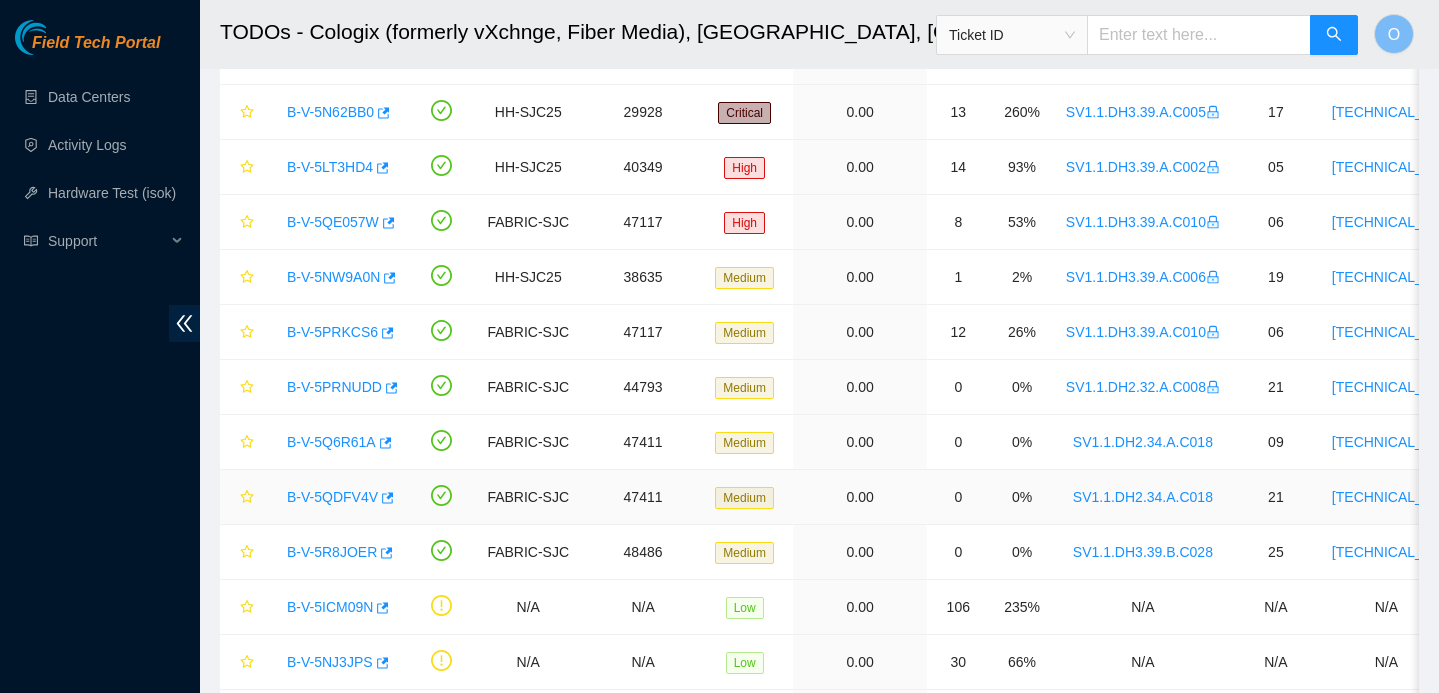 click on "B-V-5QDFV4V" at bounding box center (332, 497) 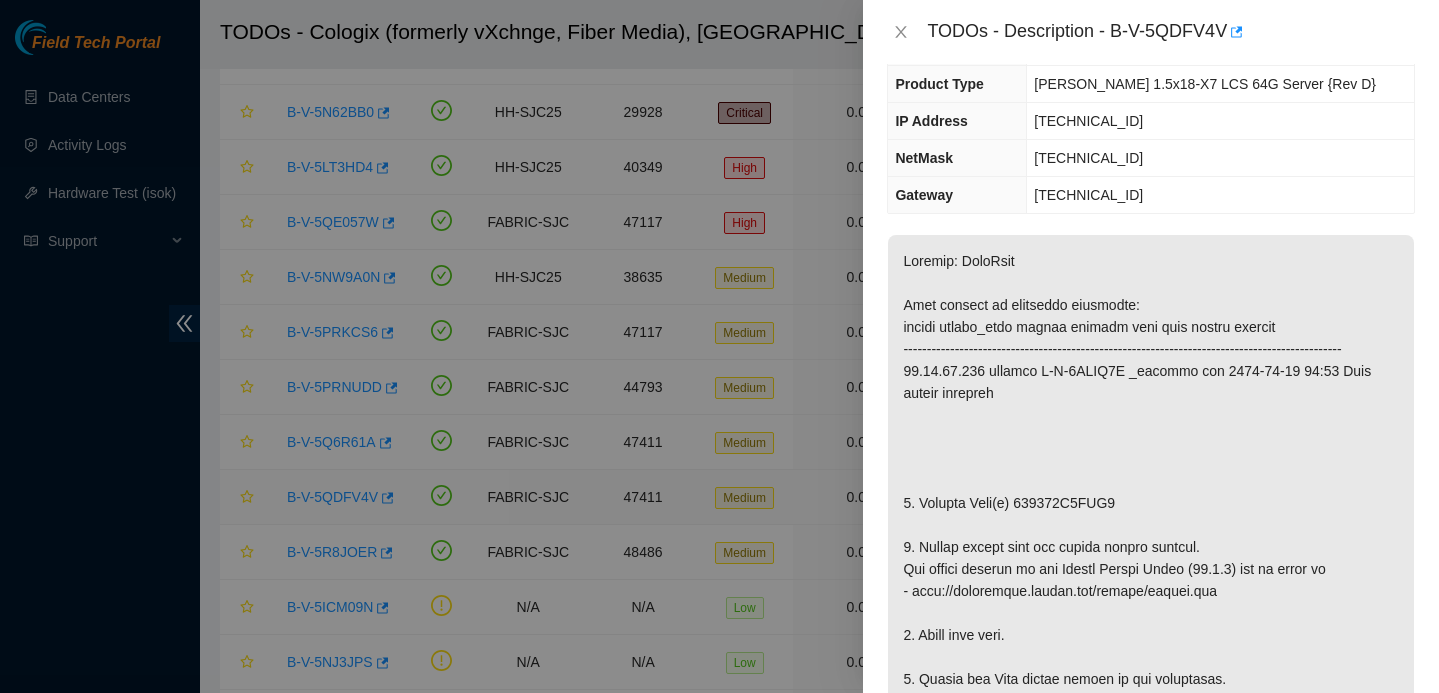 scroll, scrollTop: 127, scrollLeft: 0, axis: vertical 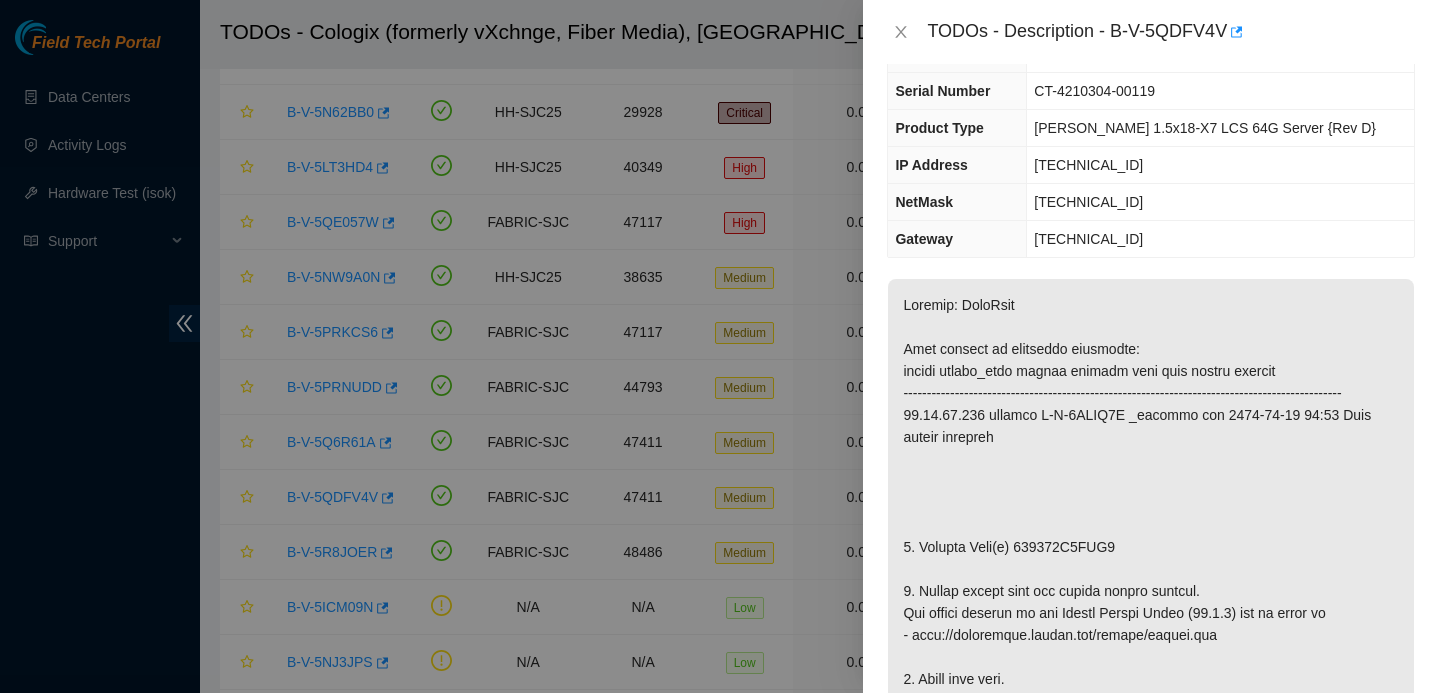 click on "TODOs - Description - B-V-5QDFV4V" at bounding box center (1151, 32) 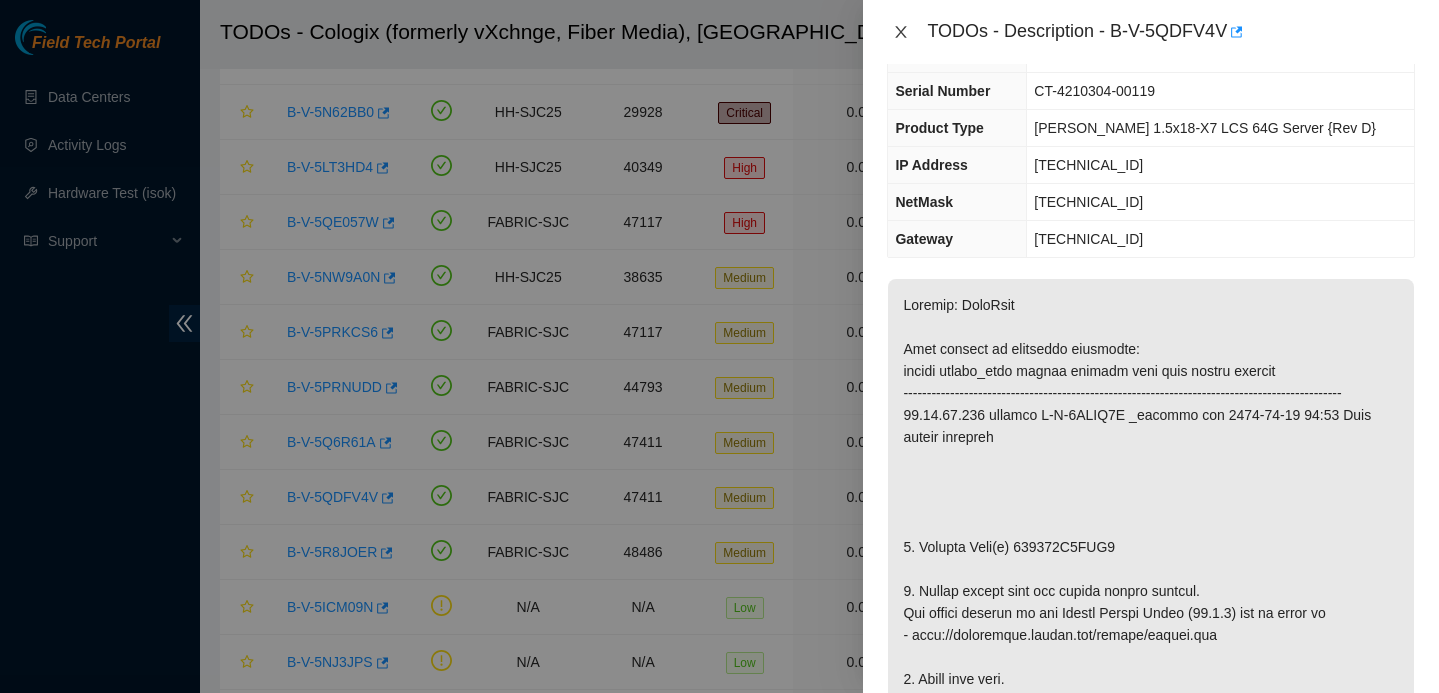 click at bounding box center (901, 32) 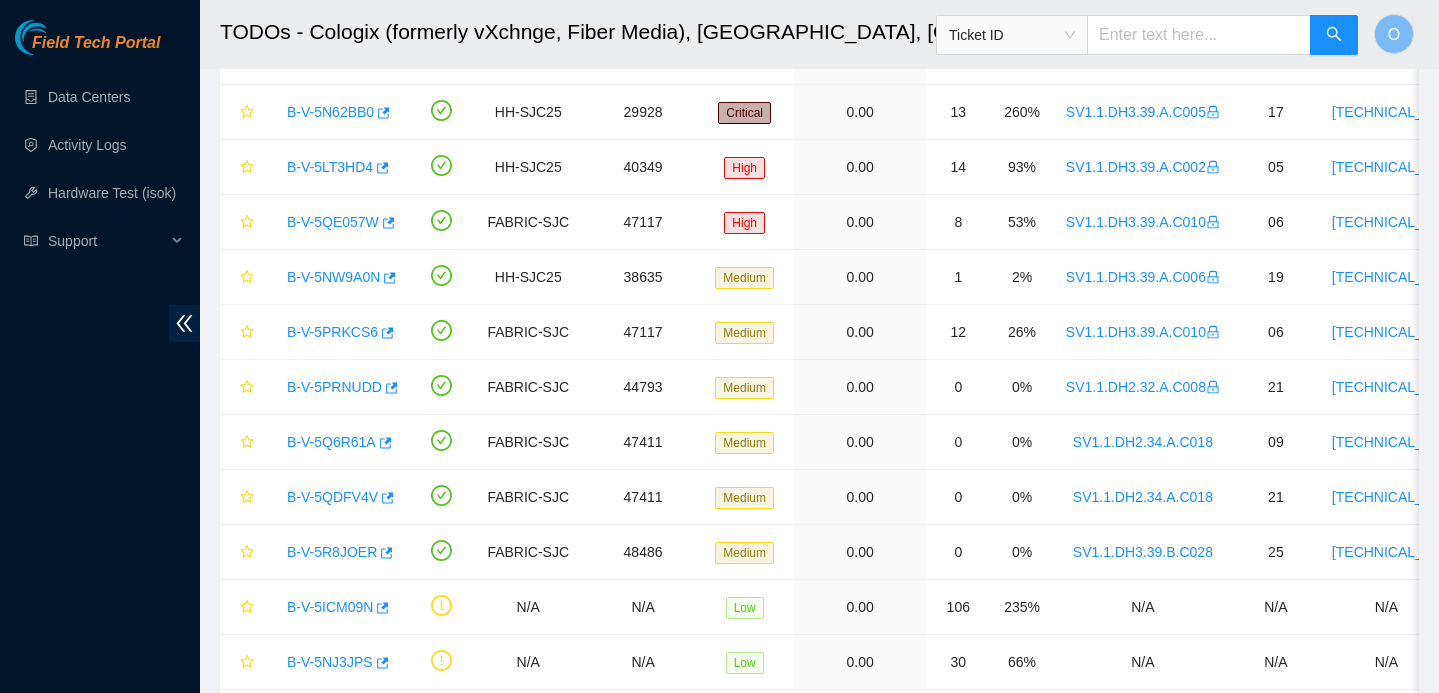 scroll, scrollTop: 171, scrollLeft: 0, axis: vertical 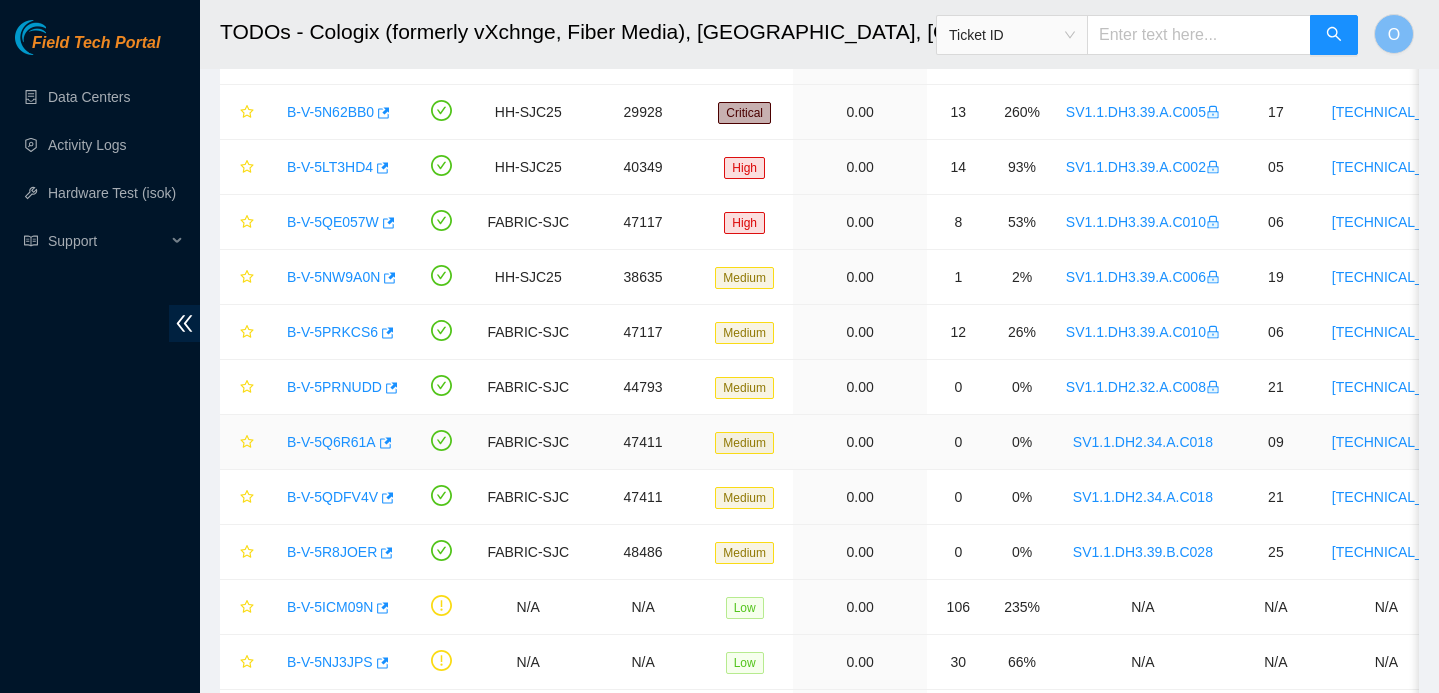 click on "B-V-5Q6R61A" at bounding box center [331, 442] 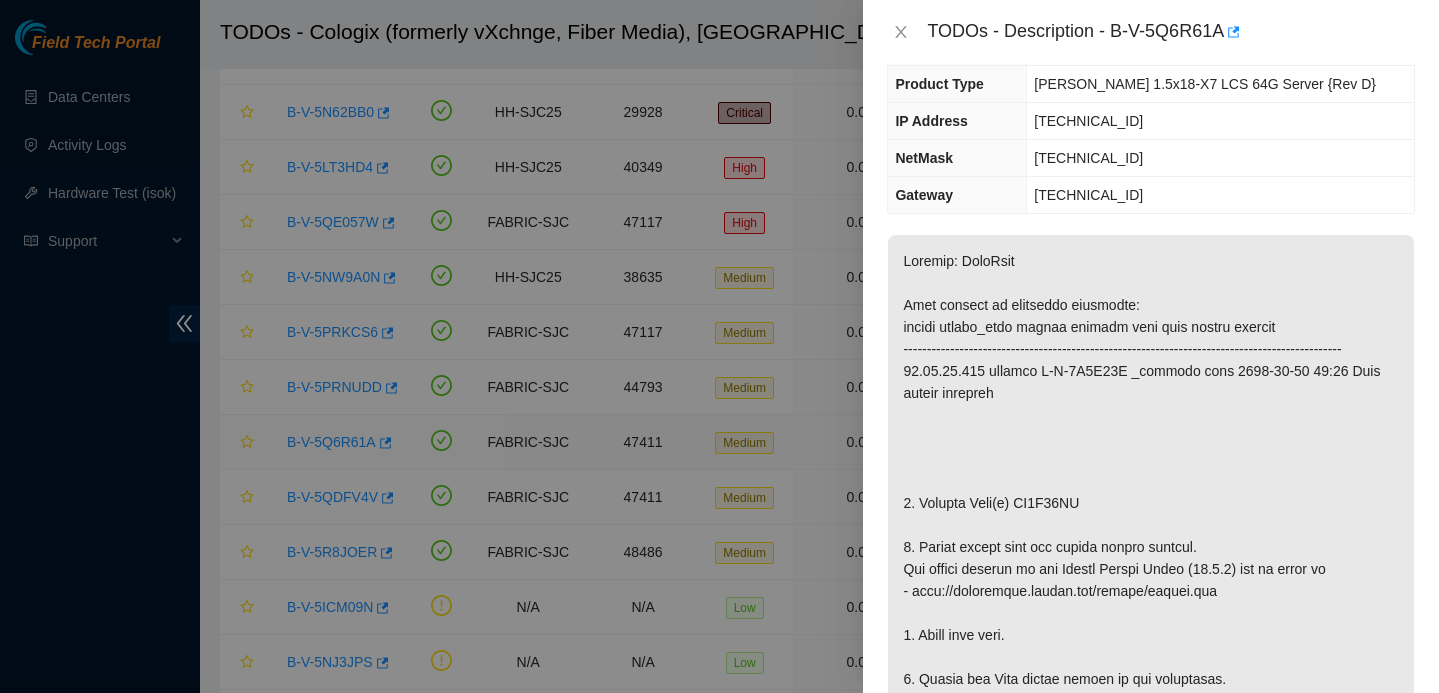 scroll, scrollTop: 127, scrollLeft: 0, axis: vertical 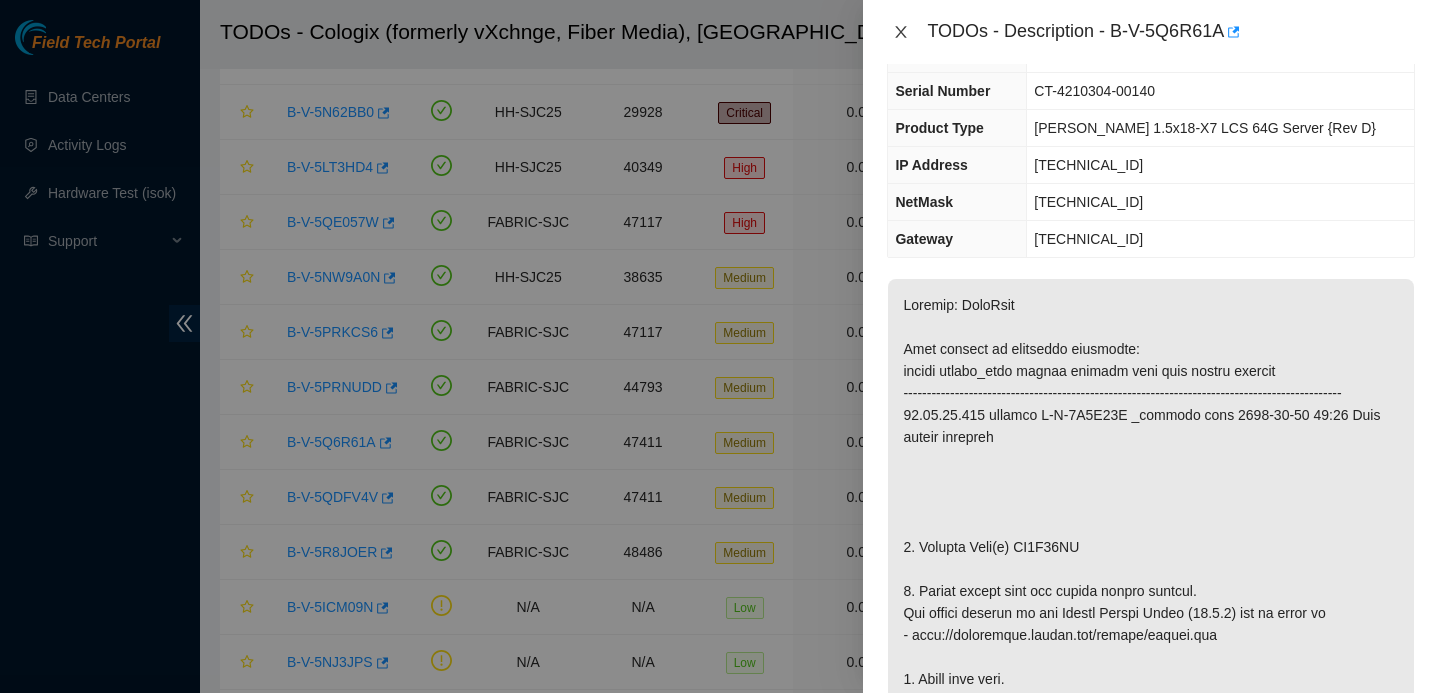 click at bounding box center (901, 32) 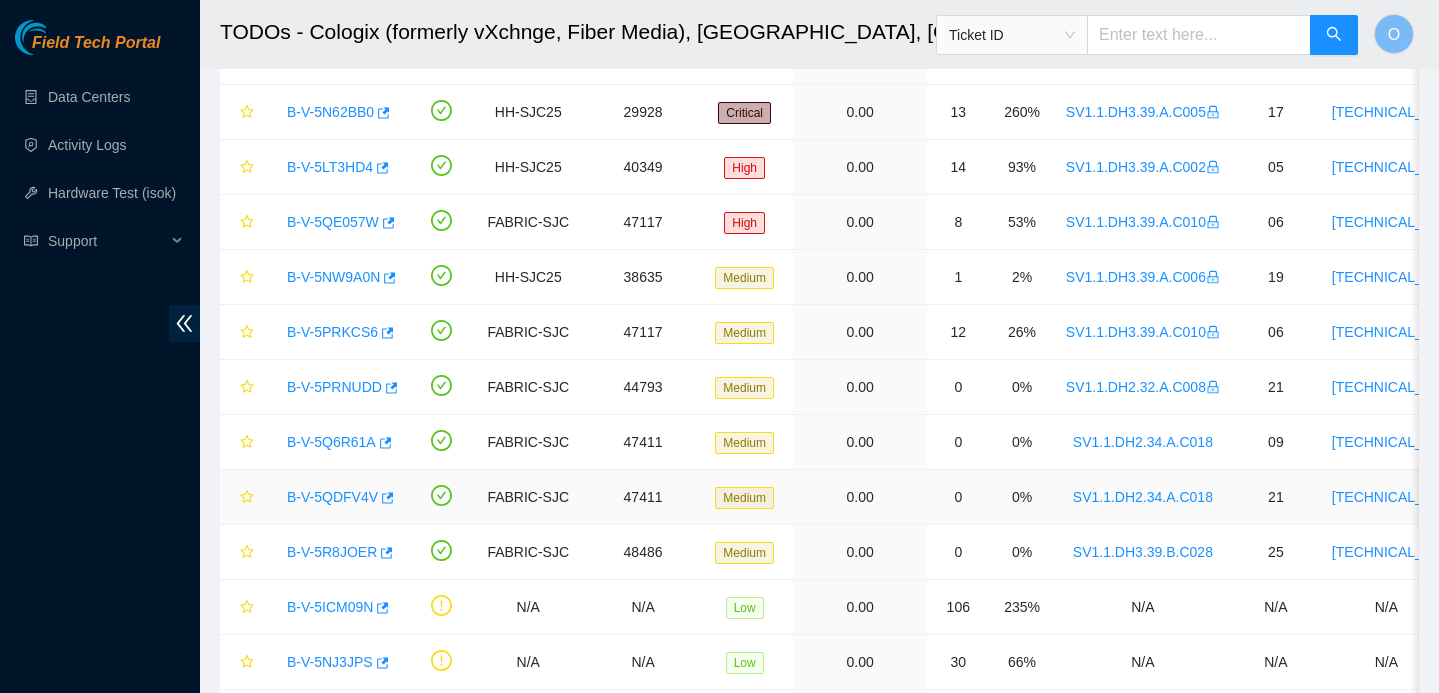 scroll, scrollTop: 171, scrollLeft: 0, axis: vertical 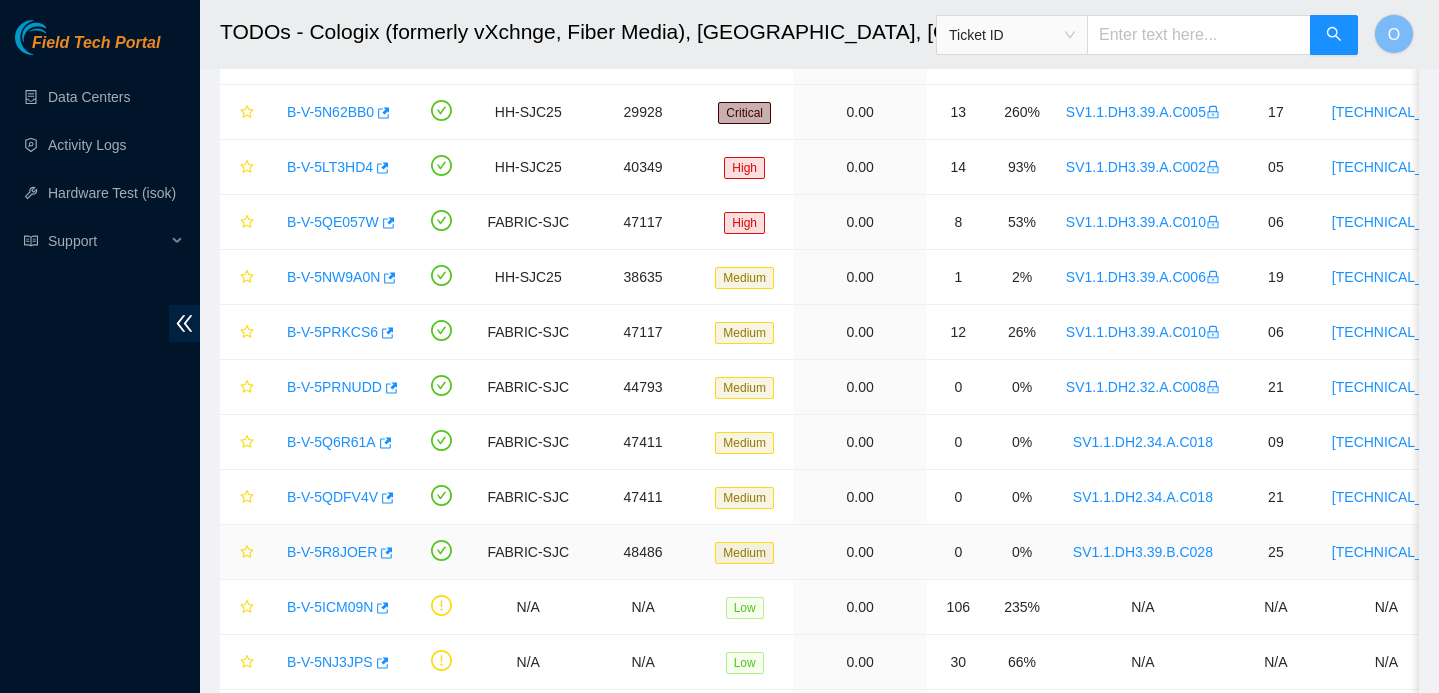 click on "B-V-5R8JOER" at bounding box center (332, 552) 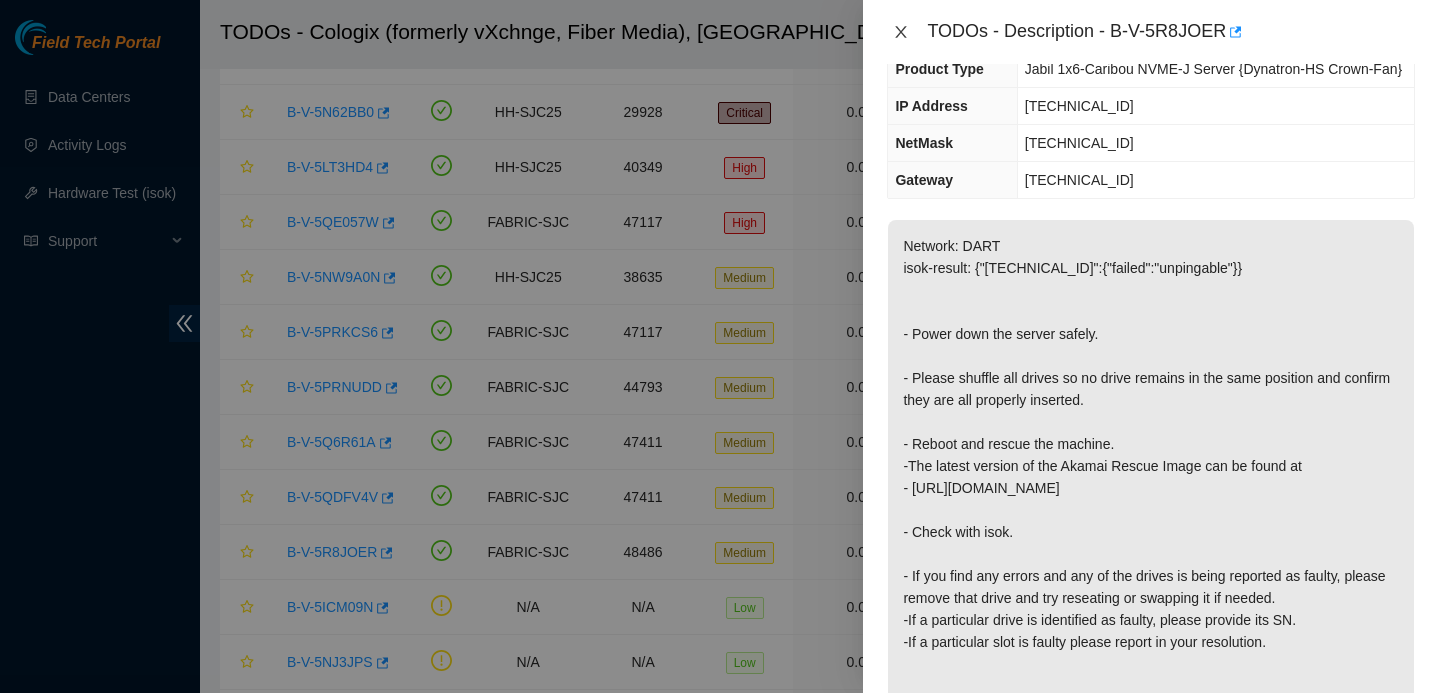 click 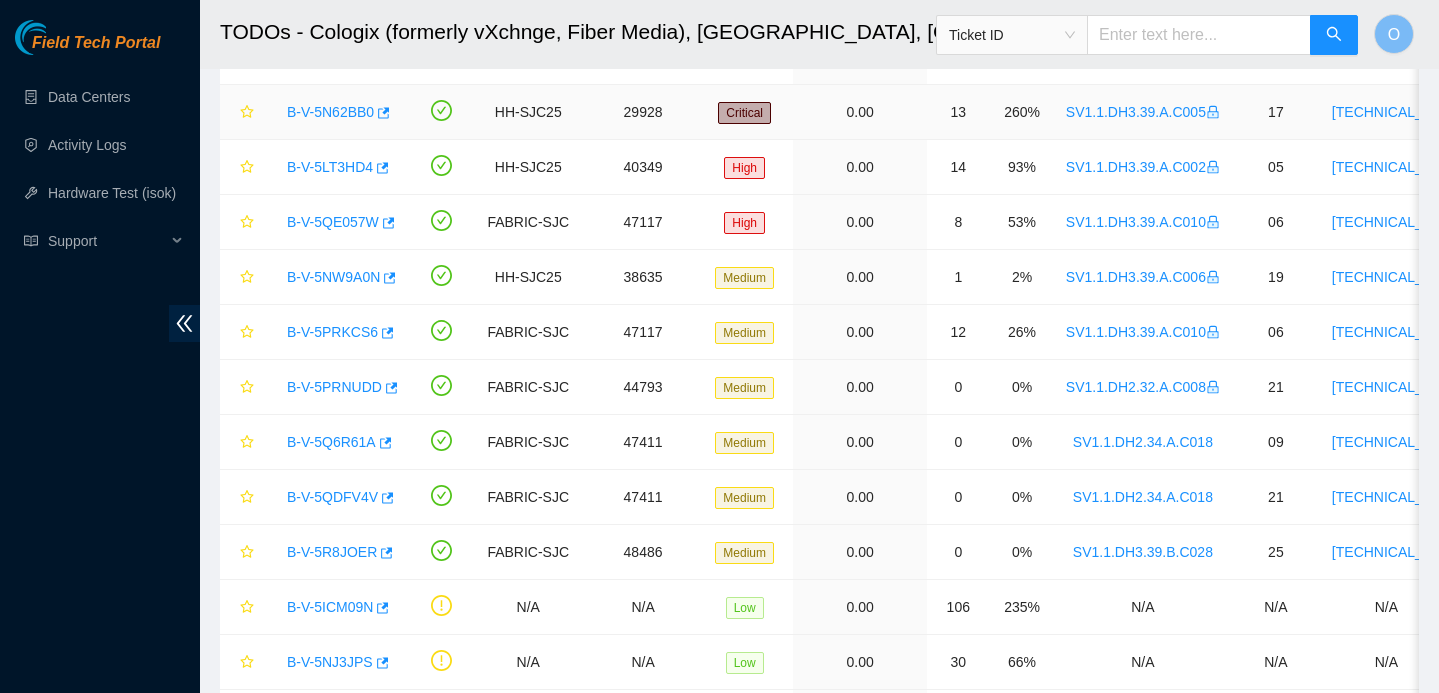 scroll, scrollTop: 171, scrollLeft: 0, axis: vertical 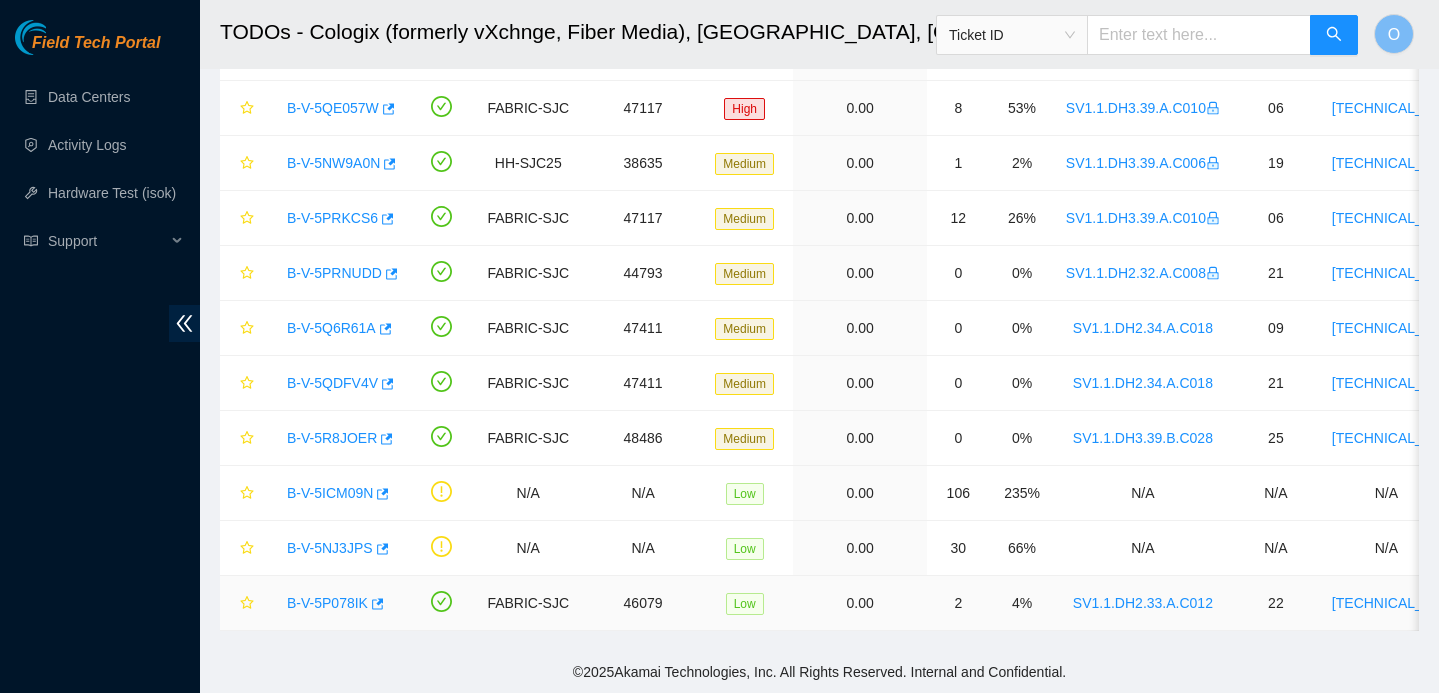 click on "B-V-5P078IK" at bounding box center (337, 603) 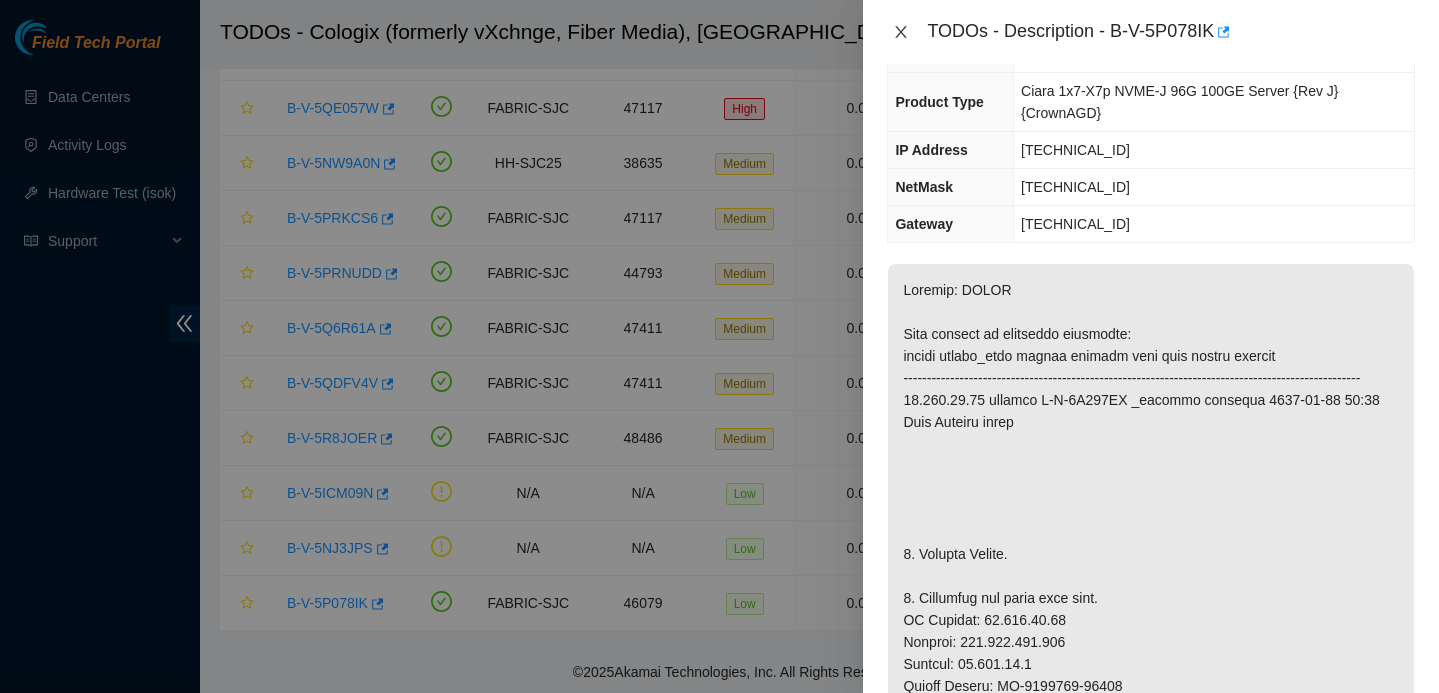 click 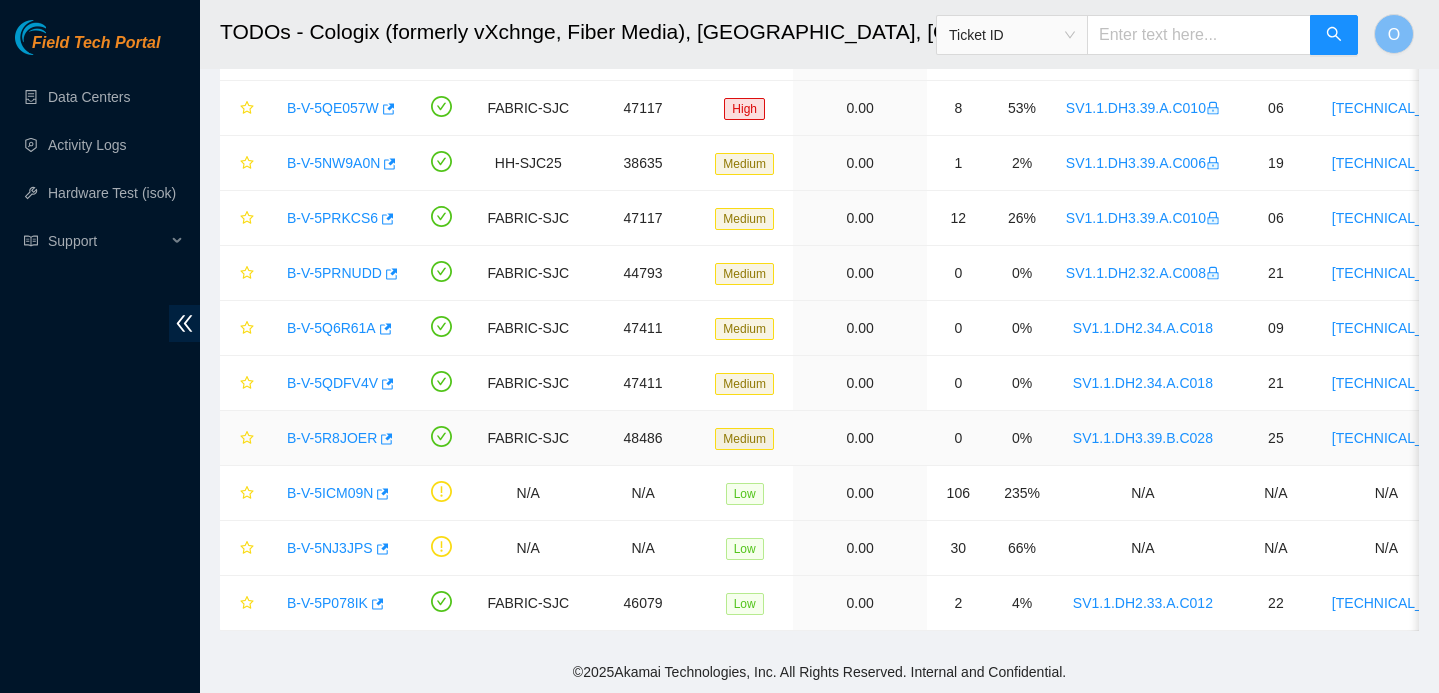 scroll, scrollTop: 171, scrollLeft: 0, axis: vertical 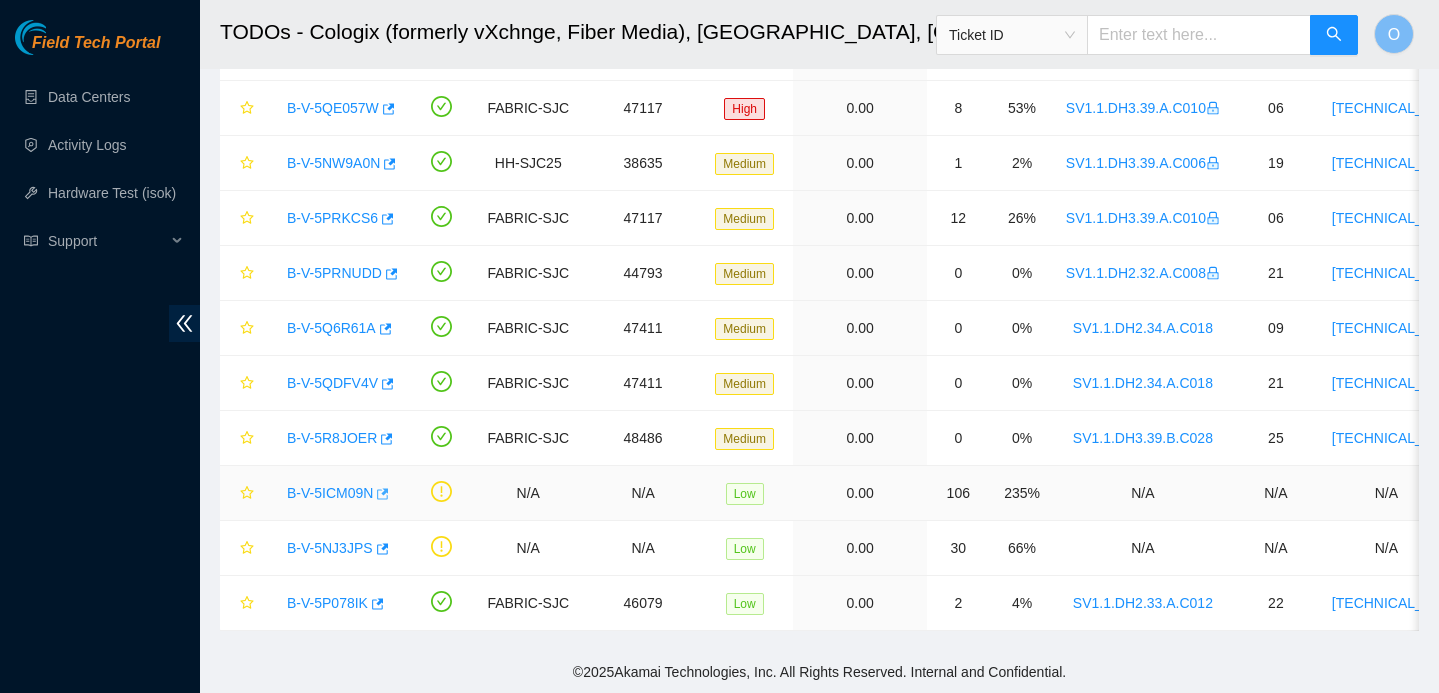 click 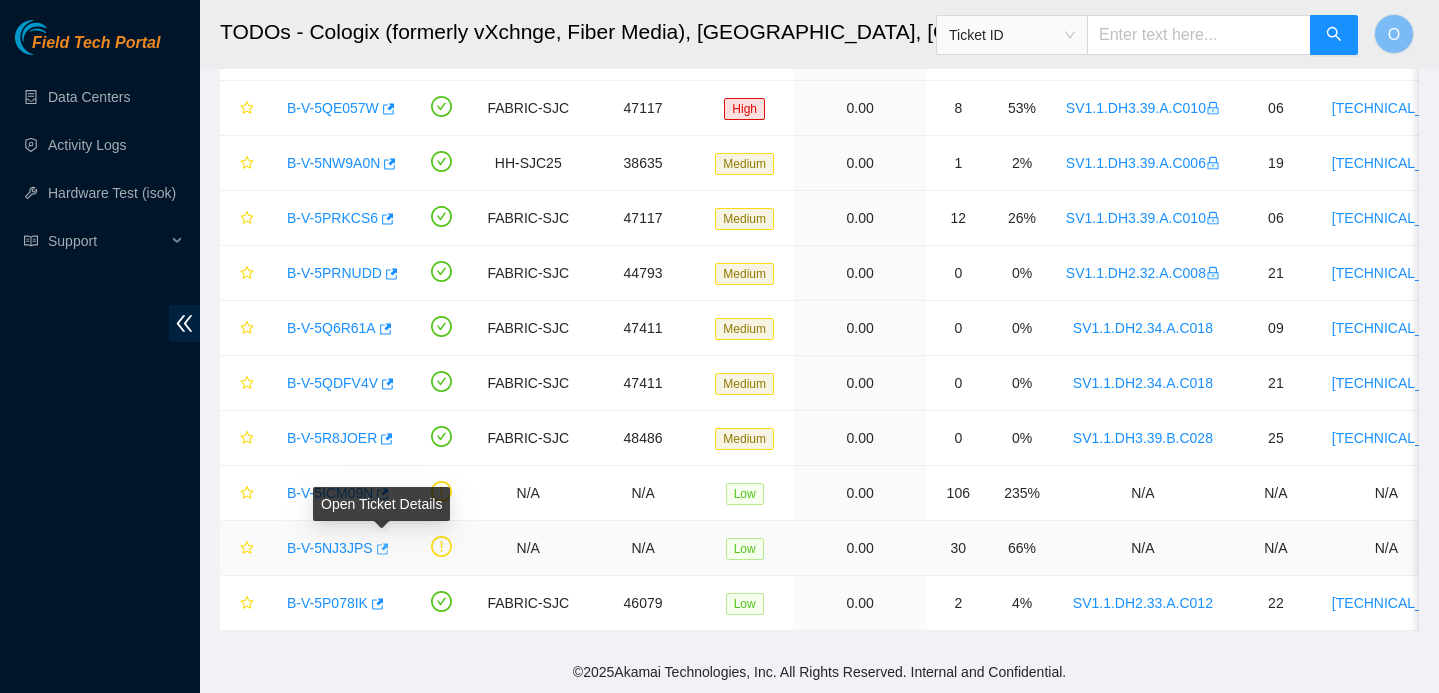 click 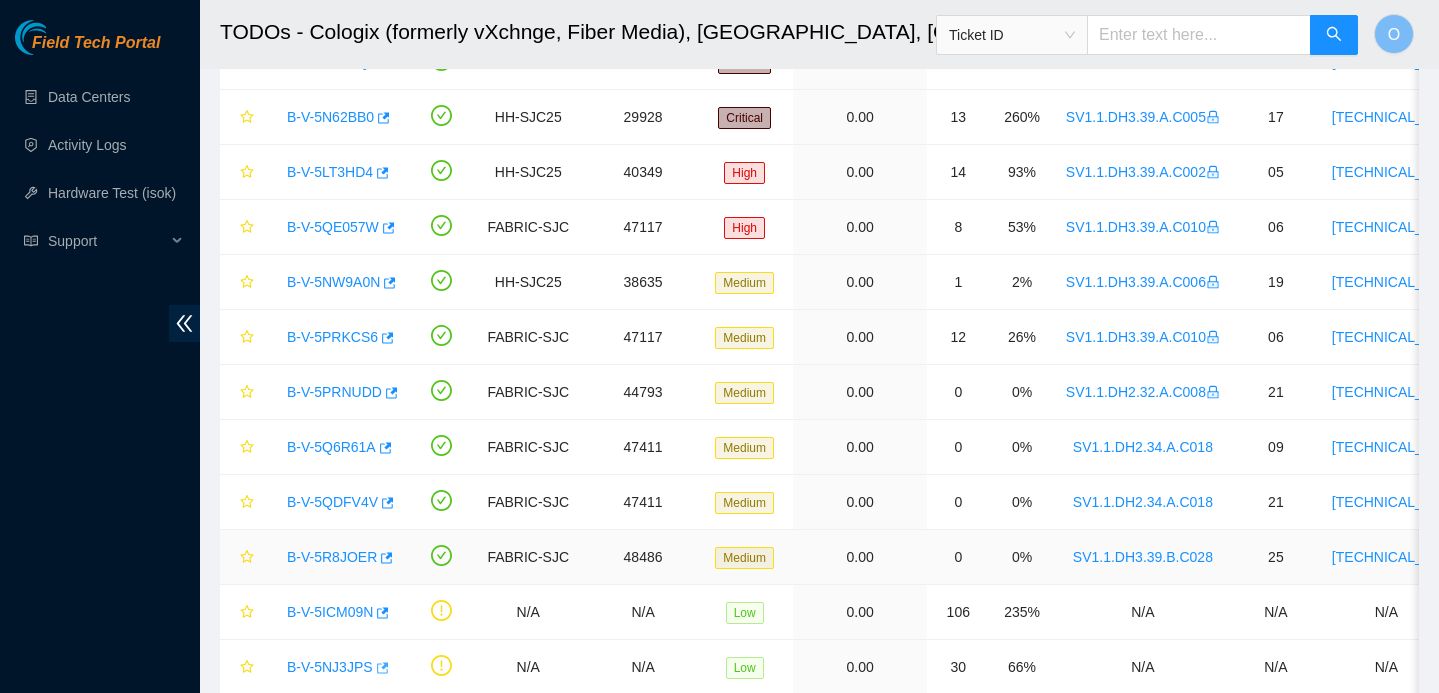 scroll, scrollTop: 211, scrollLeft: 0, axis: vertical 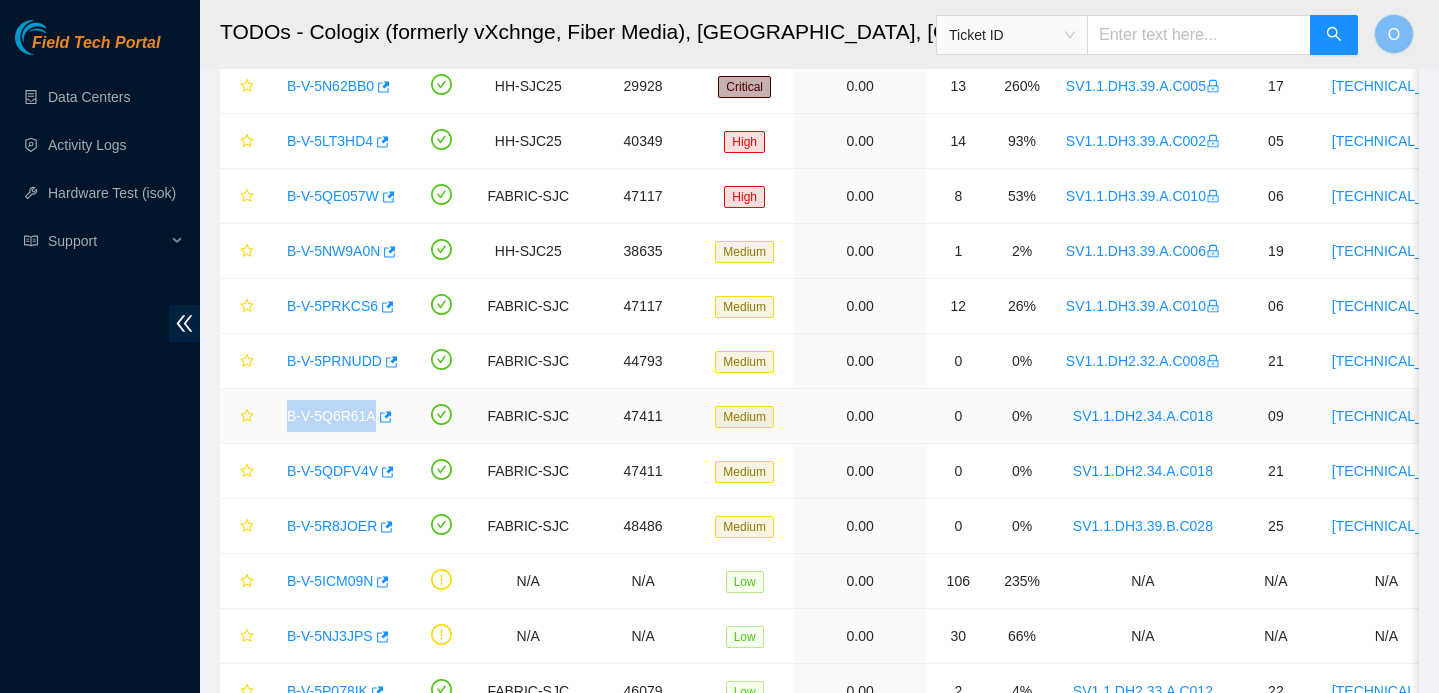 drag, startPoint x: 276, startPoint y: 411, endPoint x: 377, endPoint y: 423, distance: 101.71037 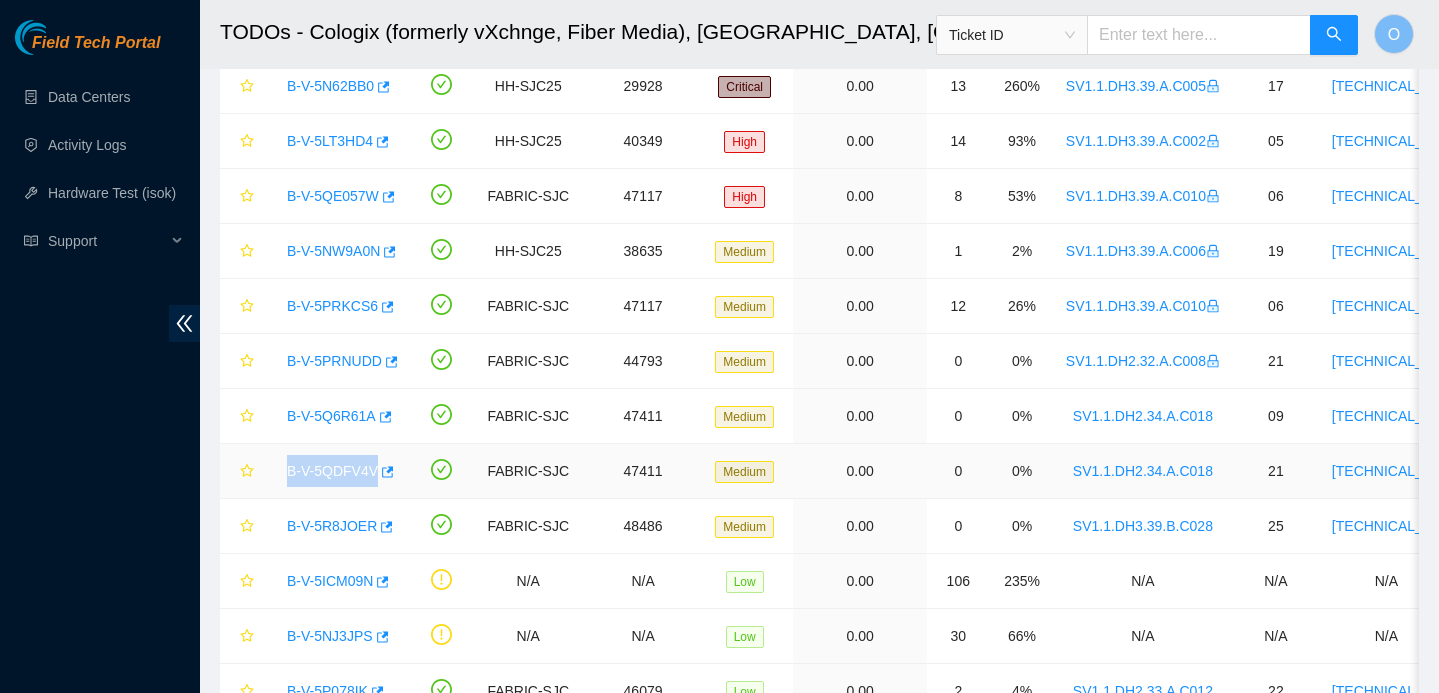 drag, startPoint x: 273, startPoint y: 465, endPoint x: 380, endPoint y: 471, distance: 107.16809 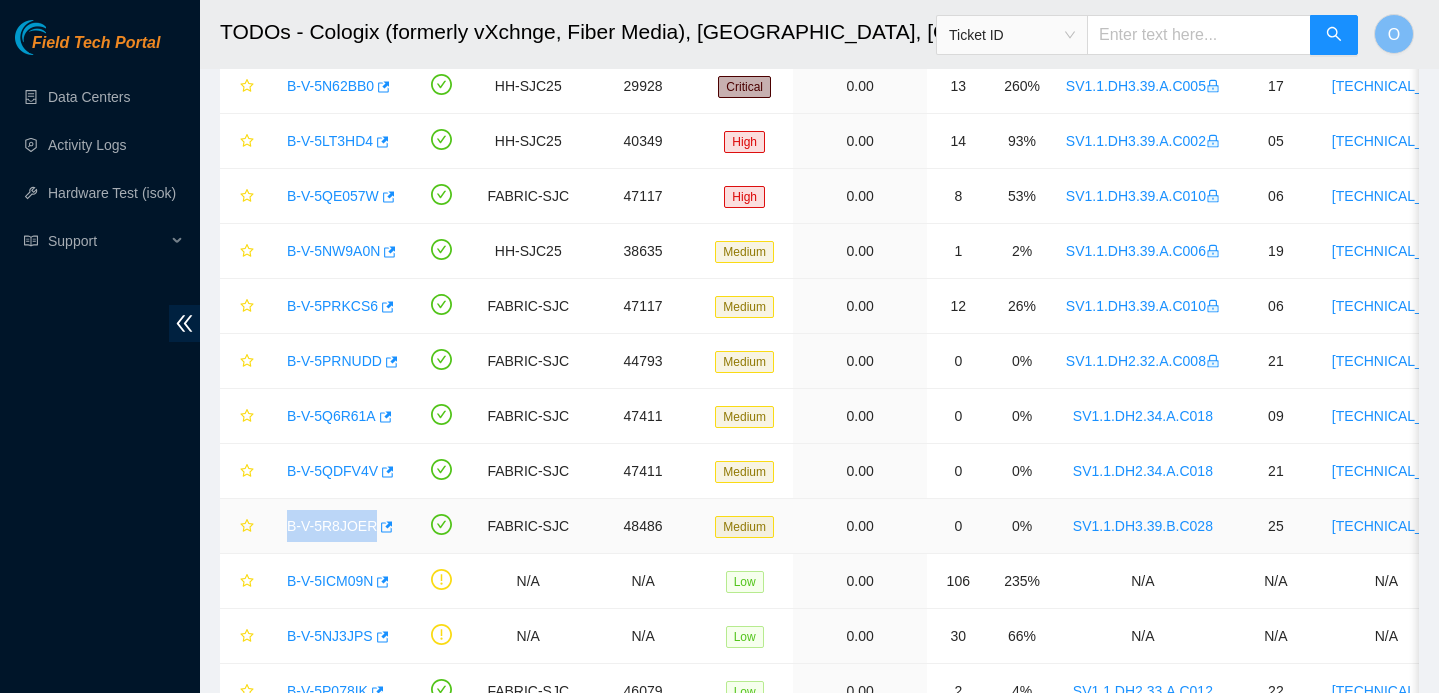 drag, startPoint x: 279, startPoint y: 525, endPoint x: 375, endPoint y: 537, distance: 96.74709 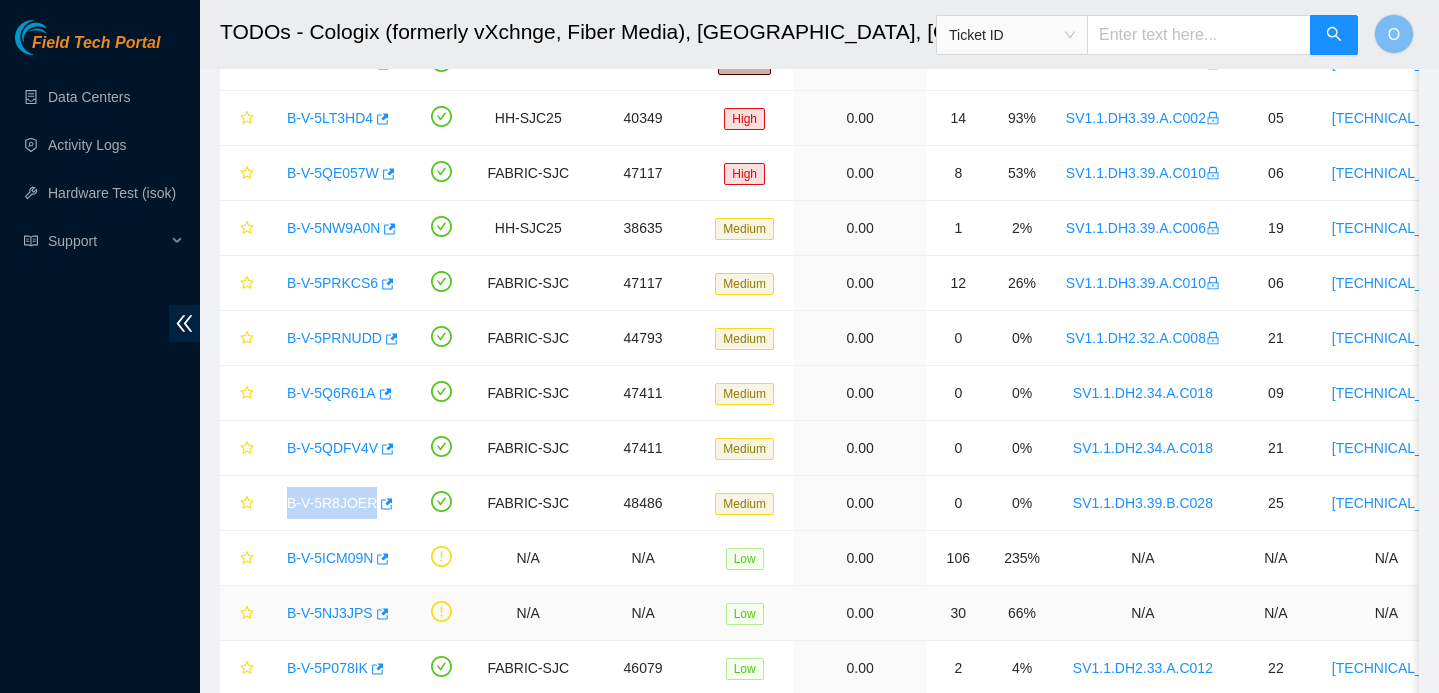 scroll, scrollTop: 236, scrollLeft: 0, axis: vertical 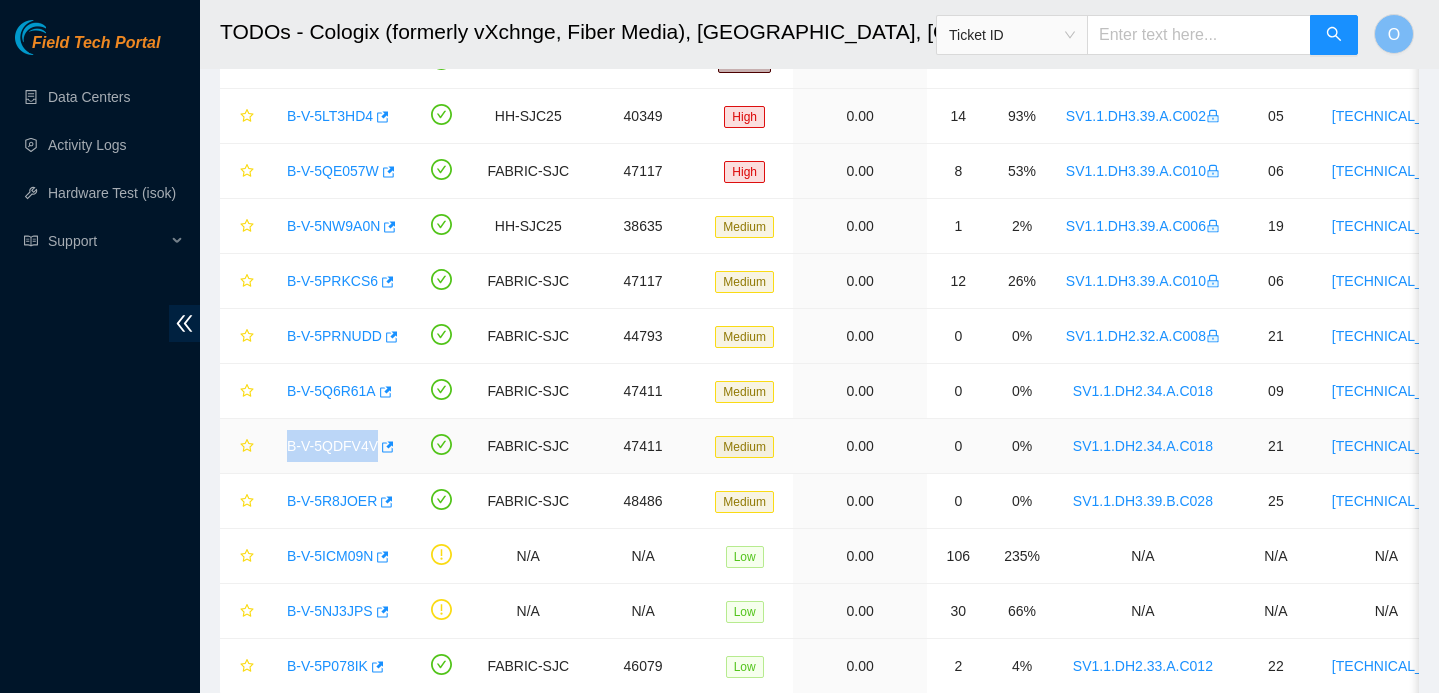 drag, startPoint x: 275, startPoint y: 443, endPoint x: 376, endPoint y: 448, distance: 101.12369 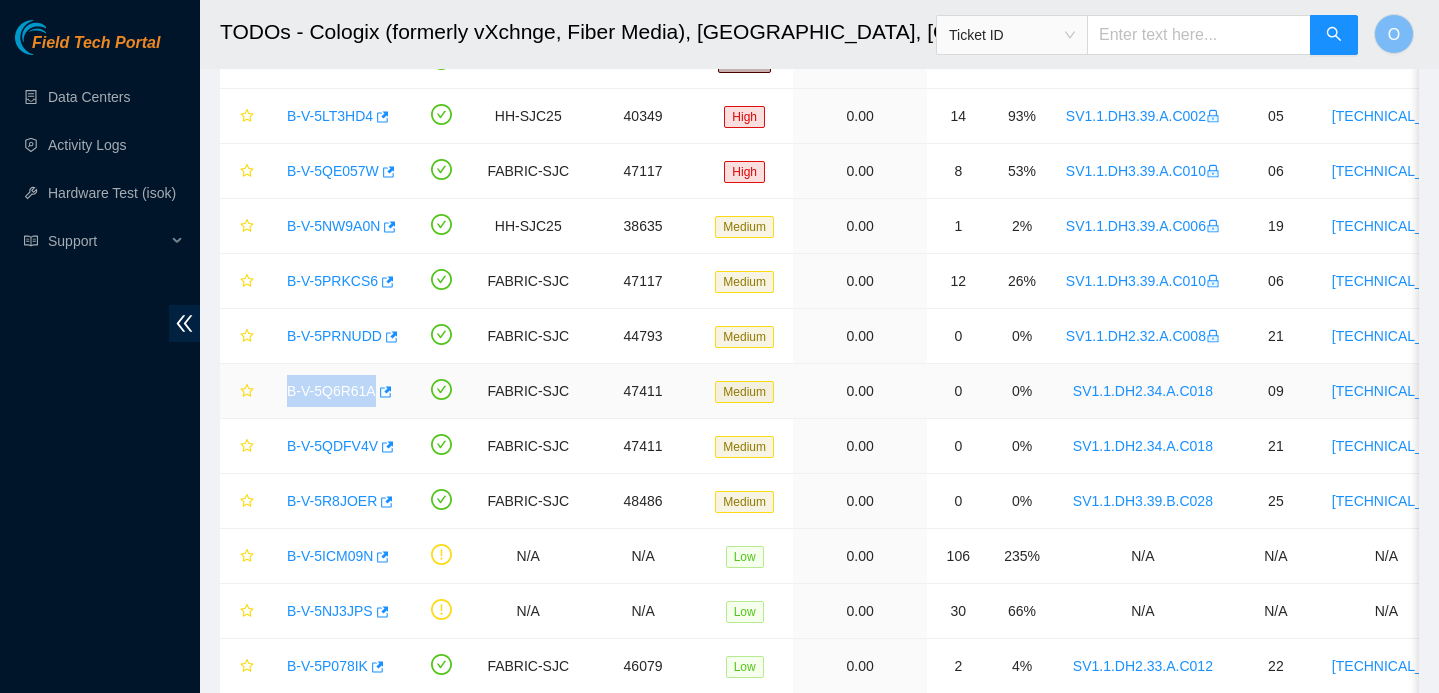 drag, startPoint x: 283, startPoint y: 389, endPoint x: 373, endPoint y: 392, distance: 90.04999 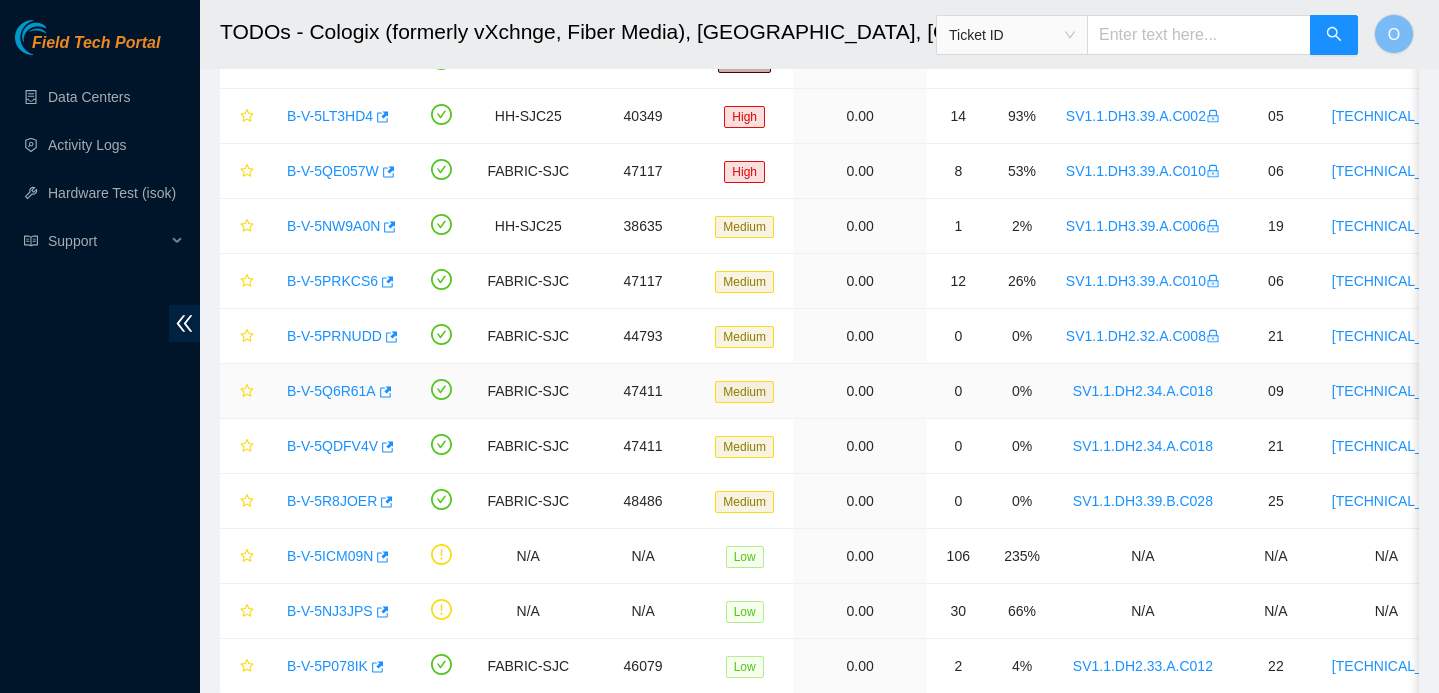 click on "B-V-5Q6R61A" at bounding box center [337, 391] 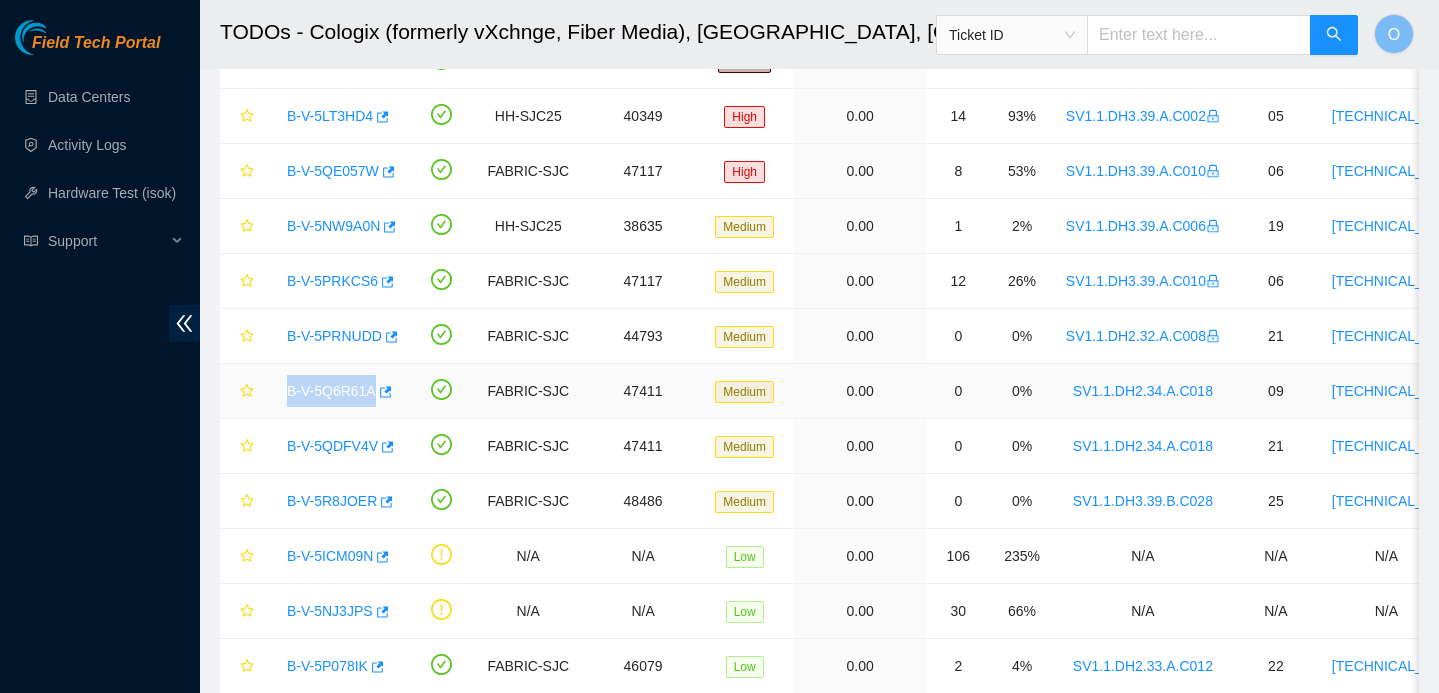 drag, startPoint x: 282, startPoint y: 388, endPoint x: 379, endPoint y: 393, distance: 97.128784 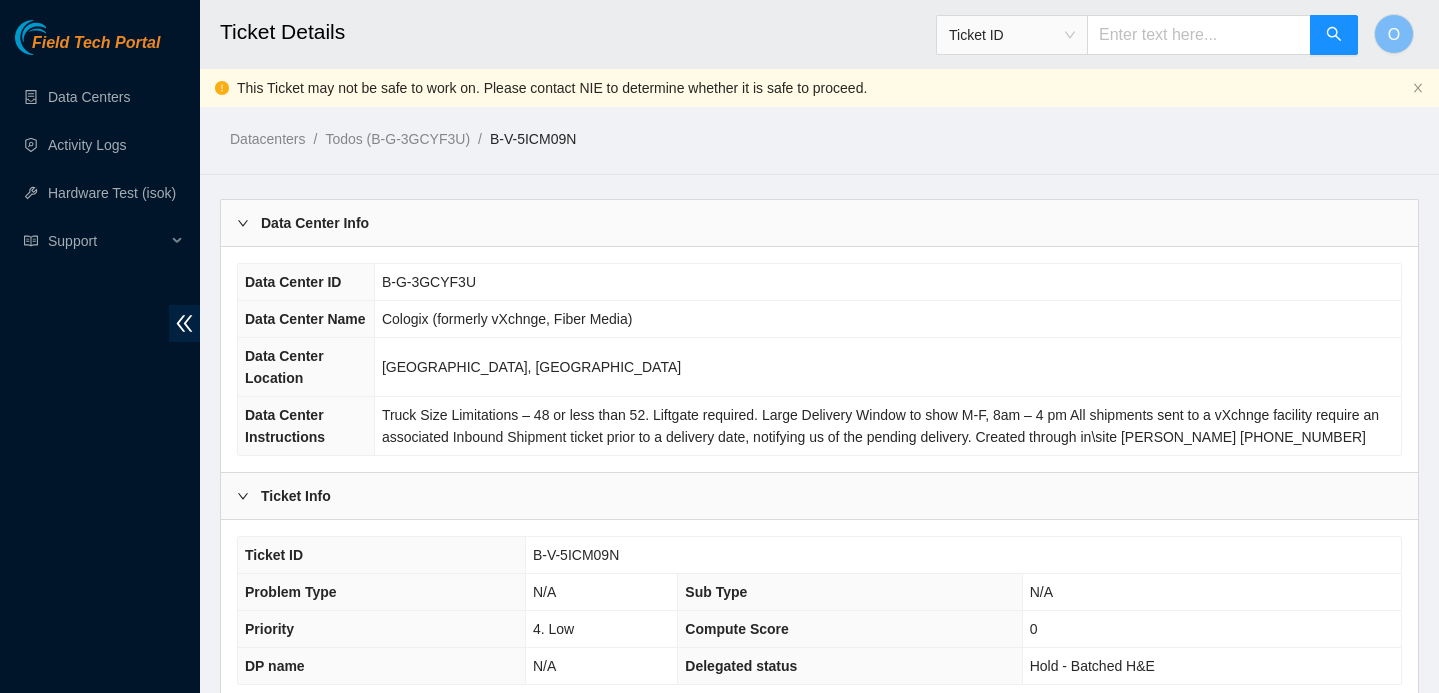 scroll, scrollTop: 658, scrollLeft: 0, axis: vertical 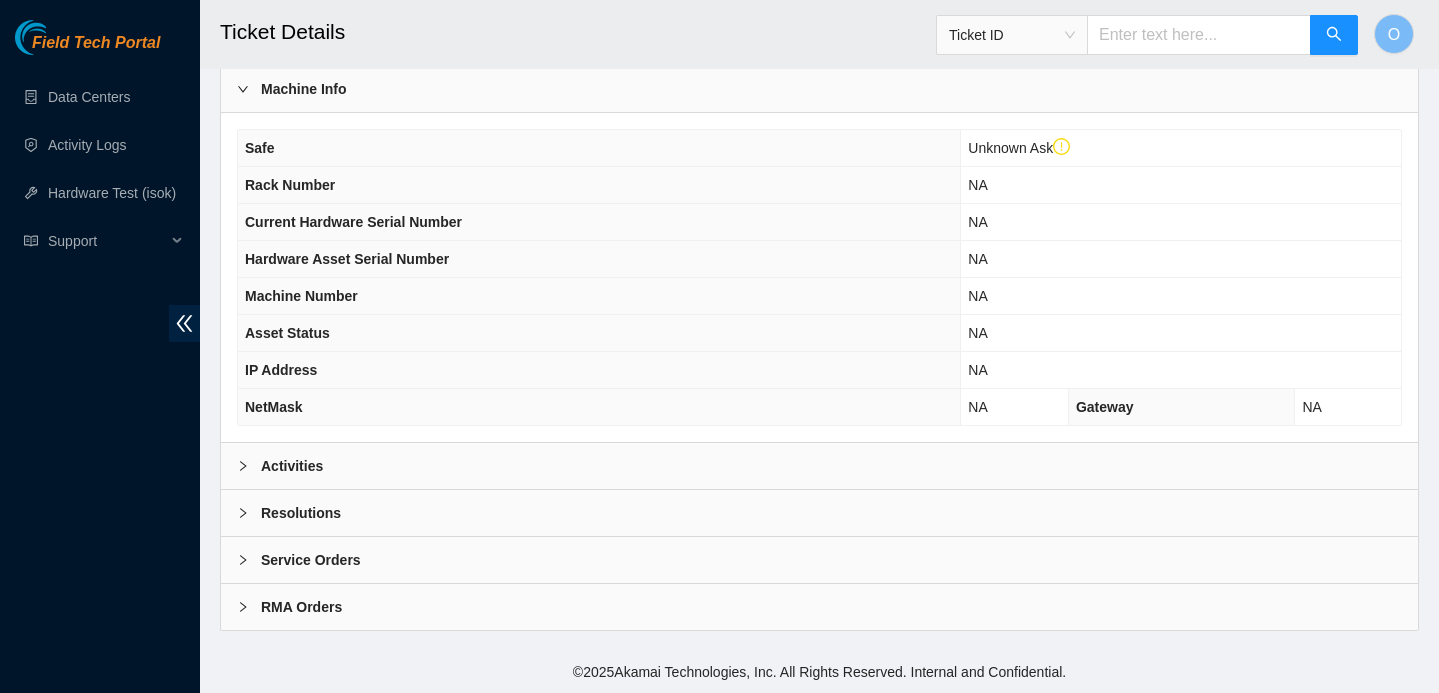 click on "Activities" at bounding box center [819, 466] 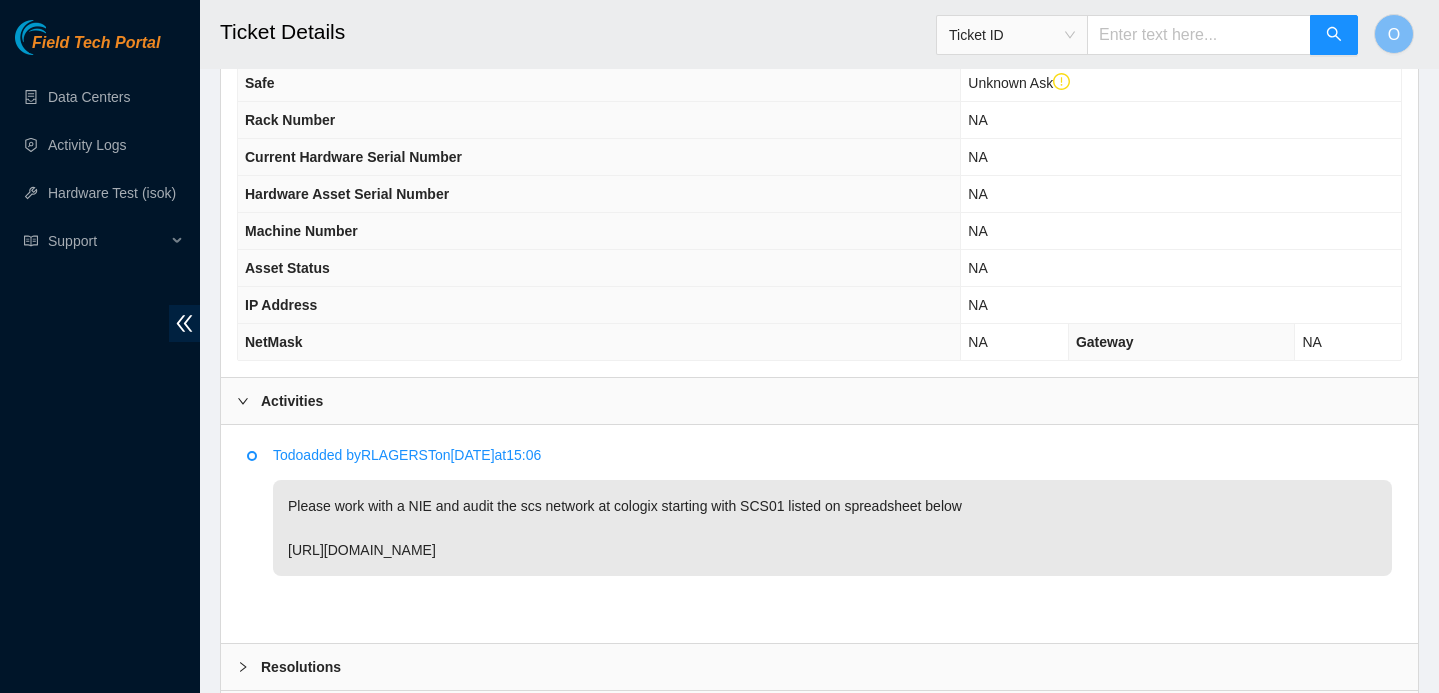 click on "Activities" at bounding box center [819, 401] 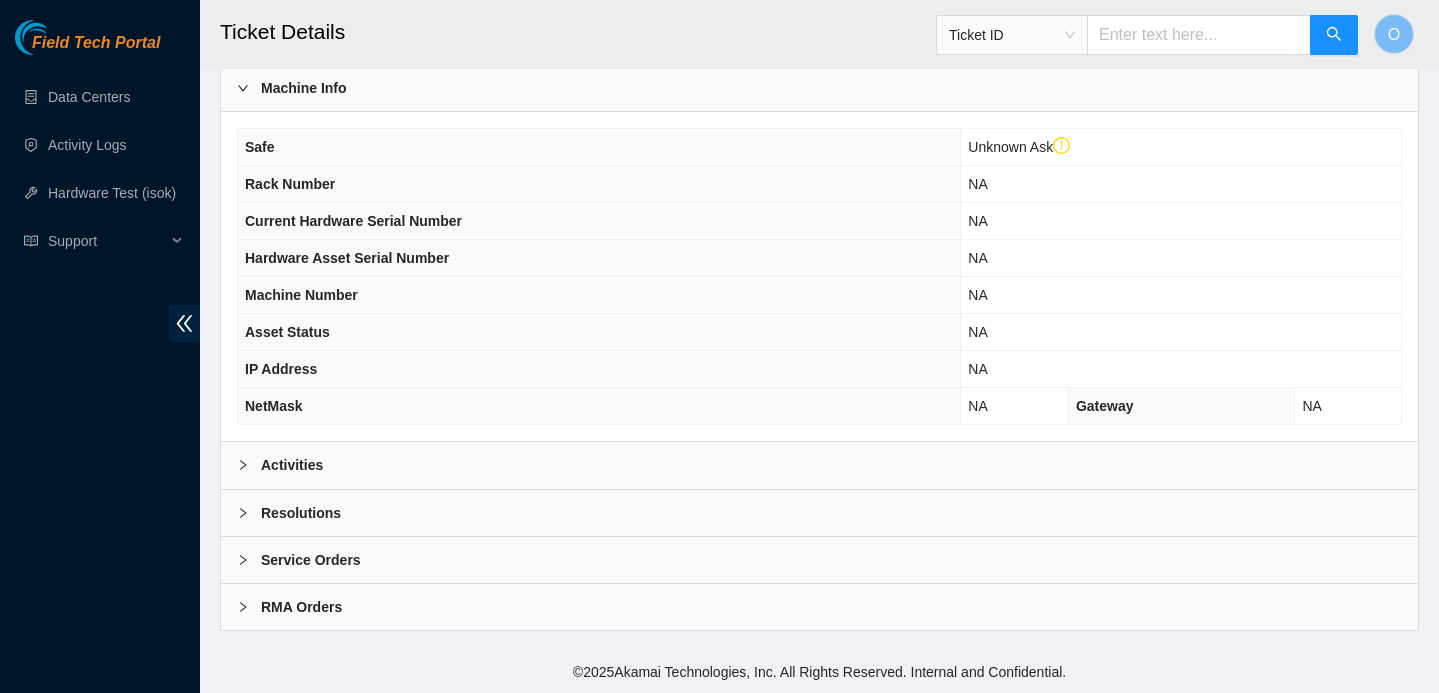 scroll, scrollTop: 658, scrollLeft: 0, axis: vertical 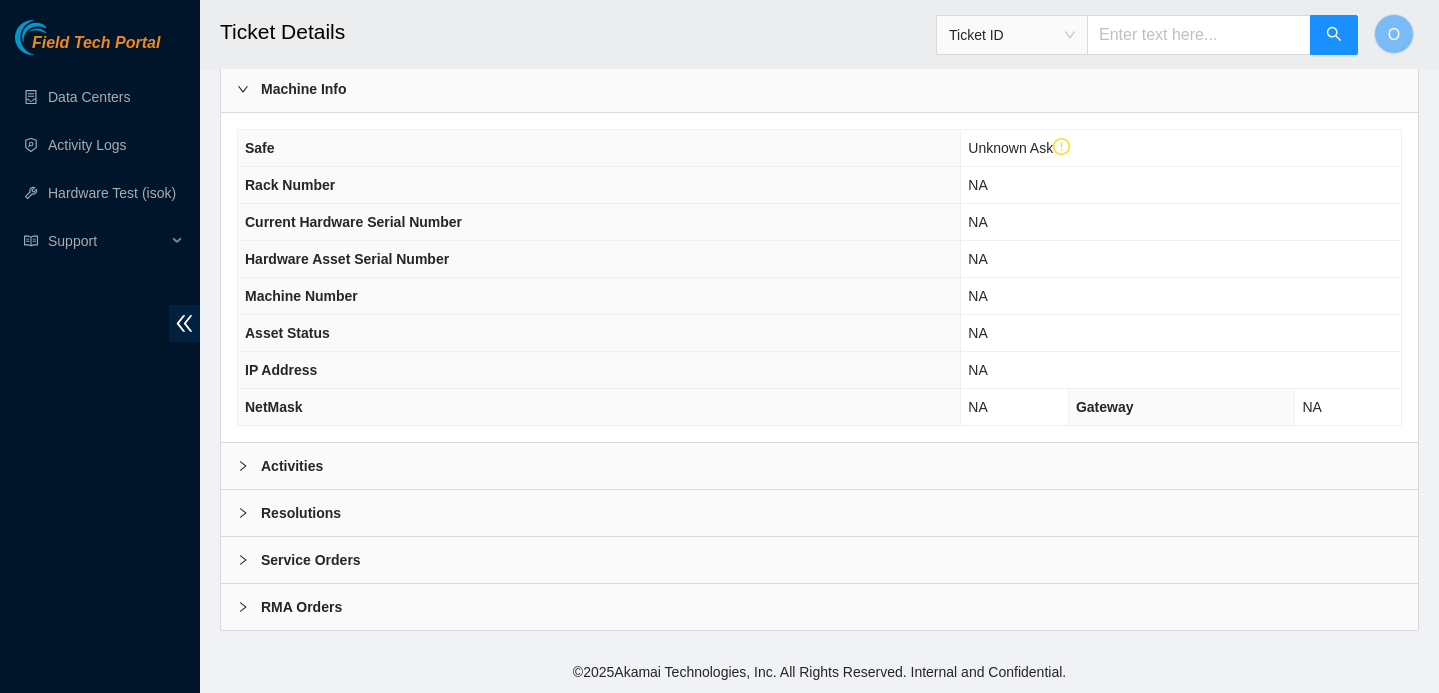 click on "Activities" at bounding box center (819, 466) 